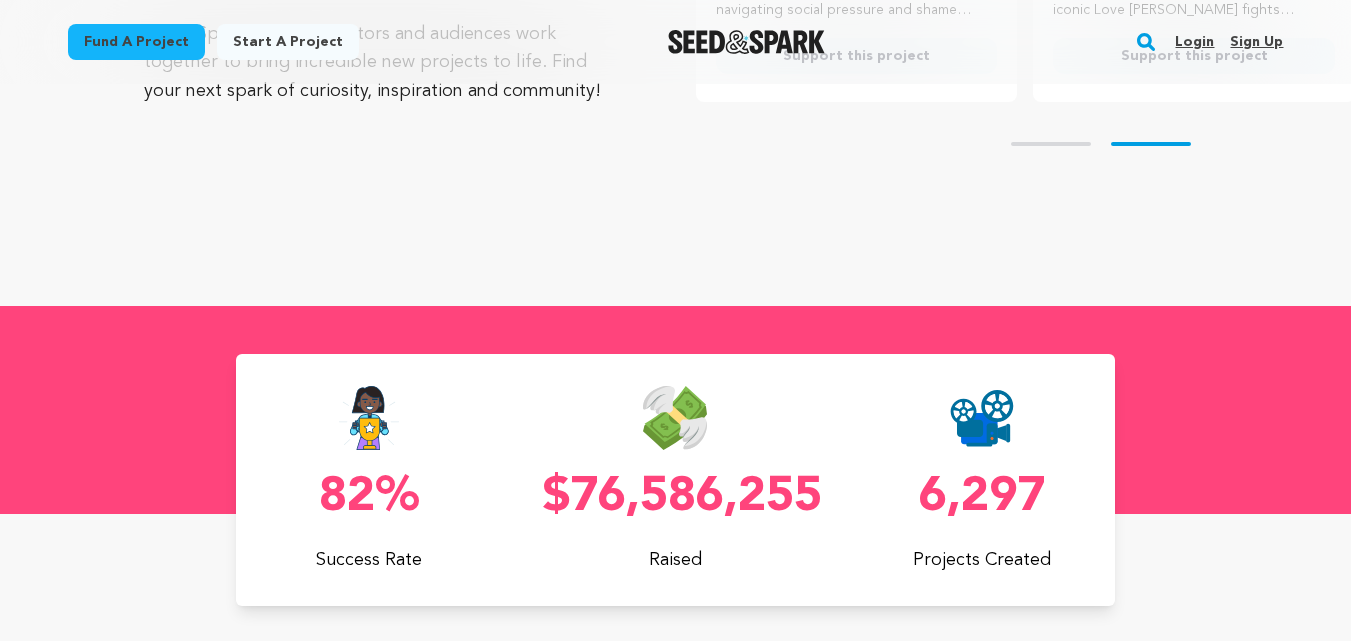 scroll, scrollTop: 527, scrollLeft: 0, axis: vertical 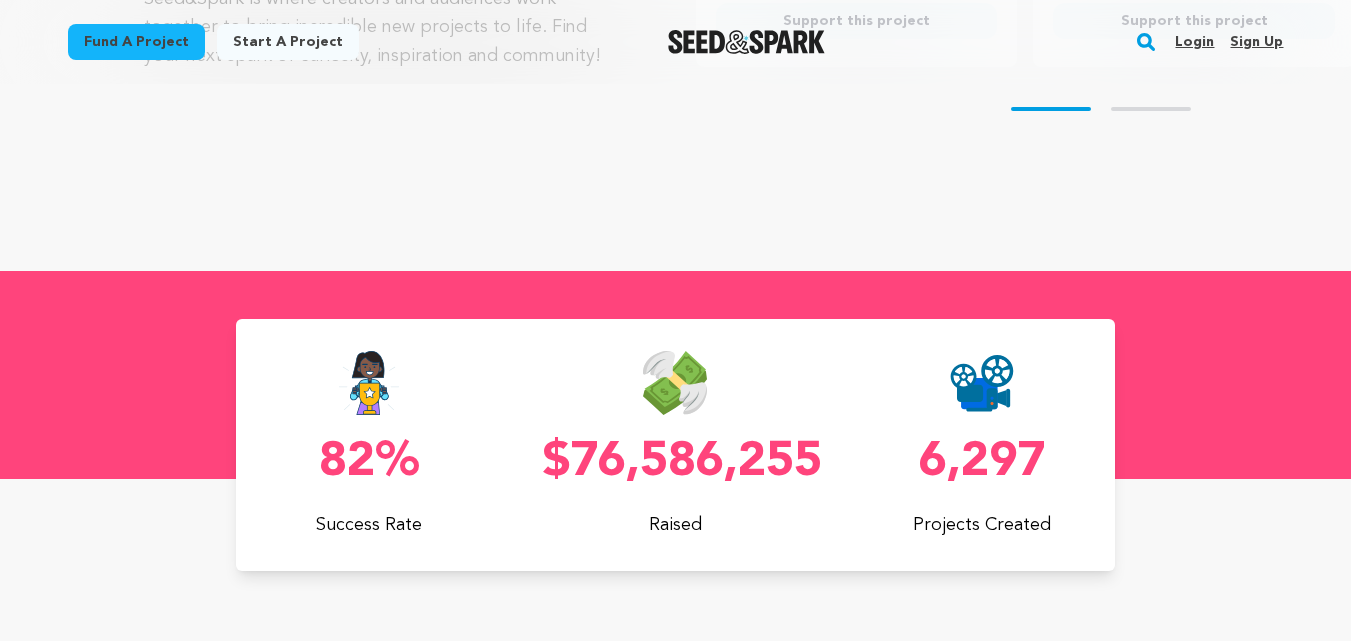 click on "Fund a project" at bounding box center (136, 42) 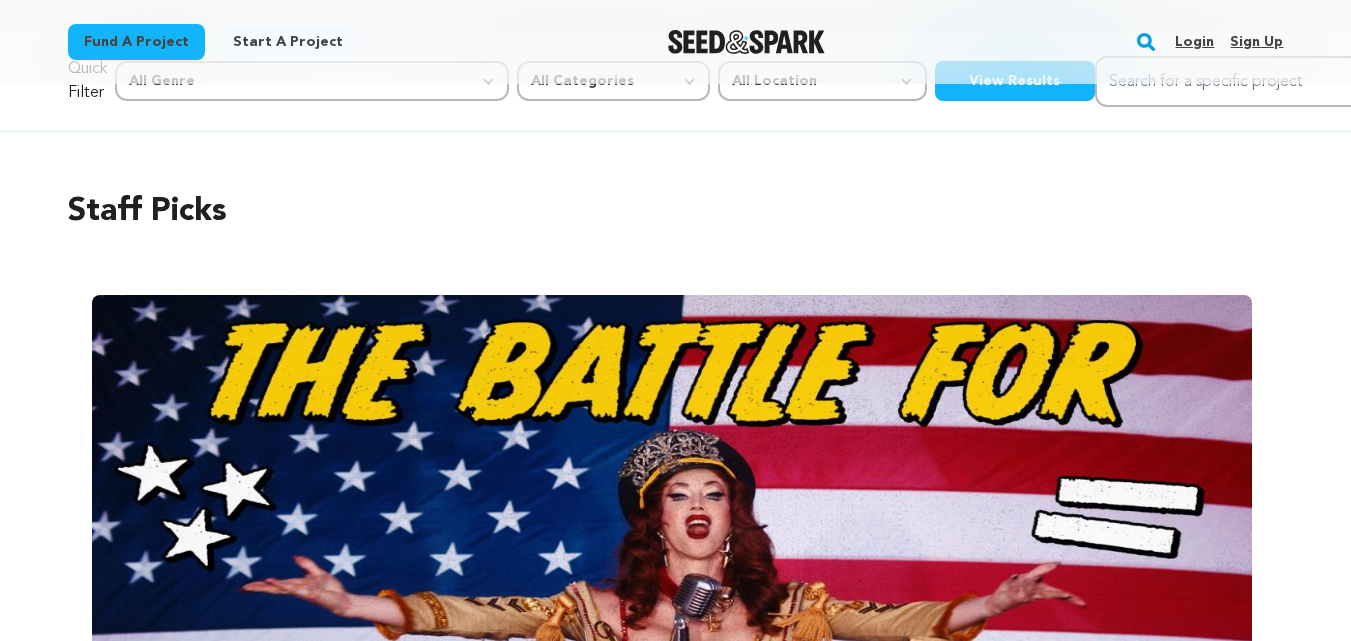 scroll, scrollTop: 0, scrollLeft: 0, axis: both 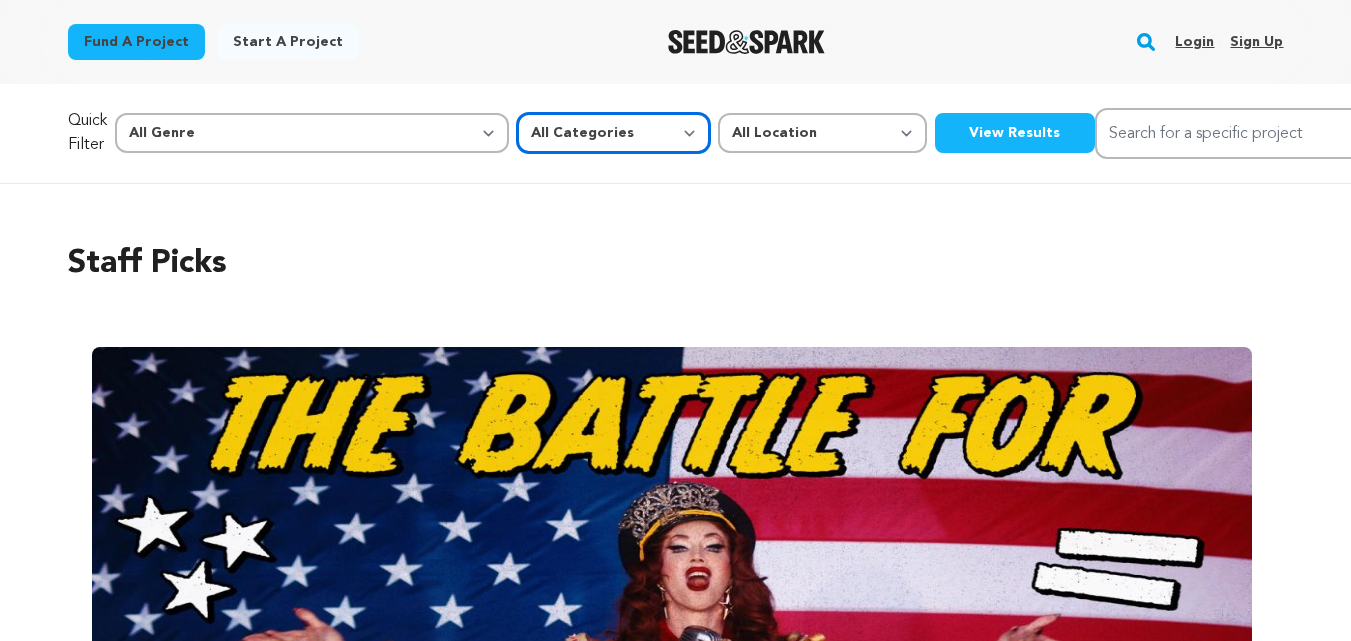 click on "All Categories
Film Feature
Film Short
Series
Music Video
Comics
Artist Residency
Art & Photography
Collective
Dance
Games
Music
Radio & Podcasts
Orgs & Companies
Venue & Spaces" at bounding box center (613, 133) 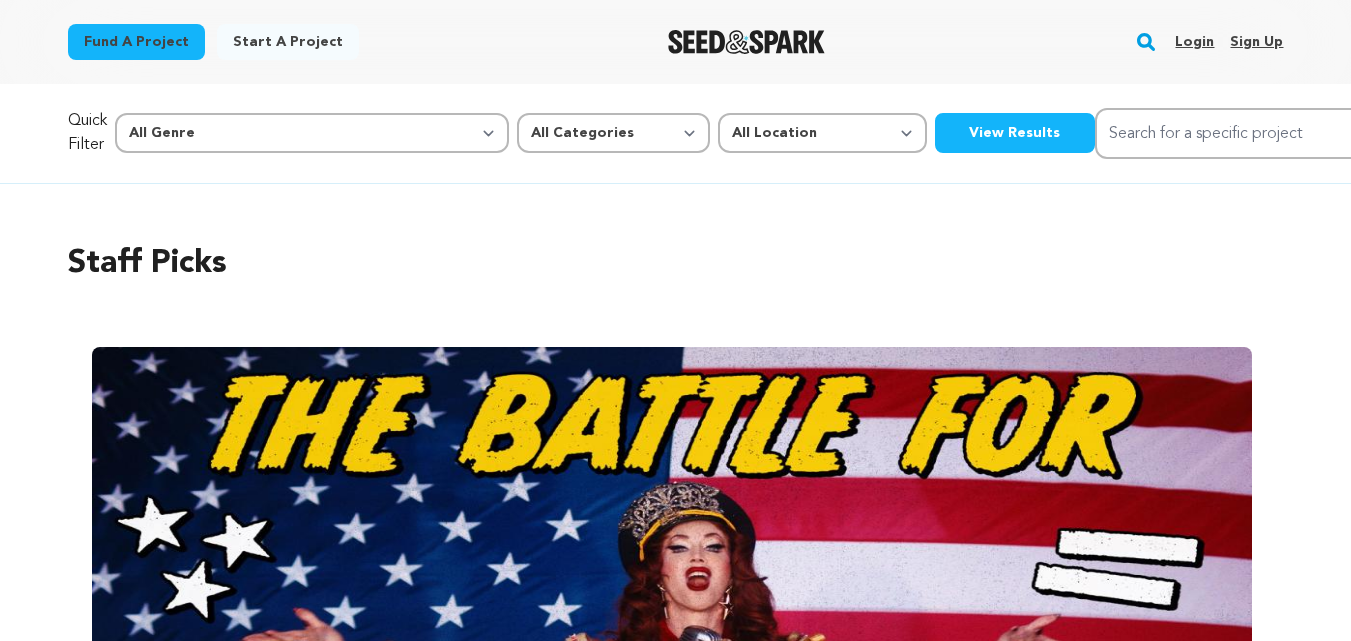 click on "Staff Picks
Carousel
Skip to previous slide page
Carousel
The Battle for Transmecula
Studio Boman
In Temecula’s wine country, Trans icon Love Bailey battles a corrupt council, hateful evangelicals, and right-wing podcaster to save her queer sanctuary, Savage Ranch. This powerful docu-narrative hybrid is a bold fight for visibility, safety, and freedom." at bounding box center (676, 652) 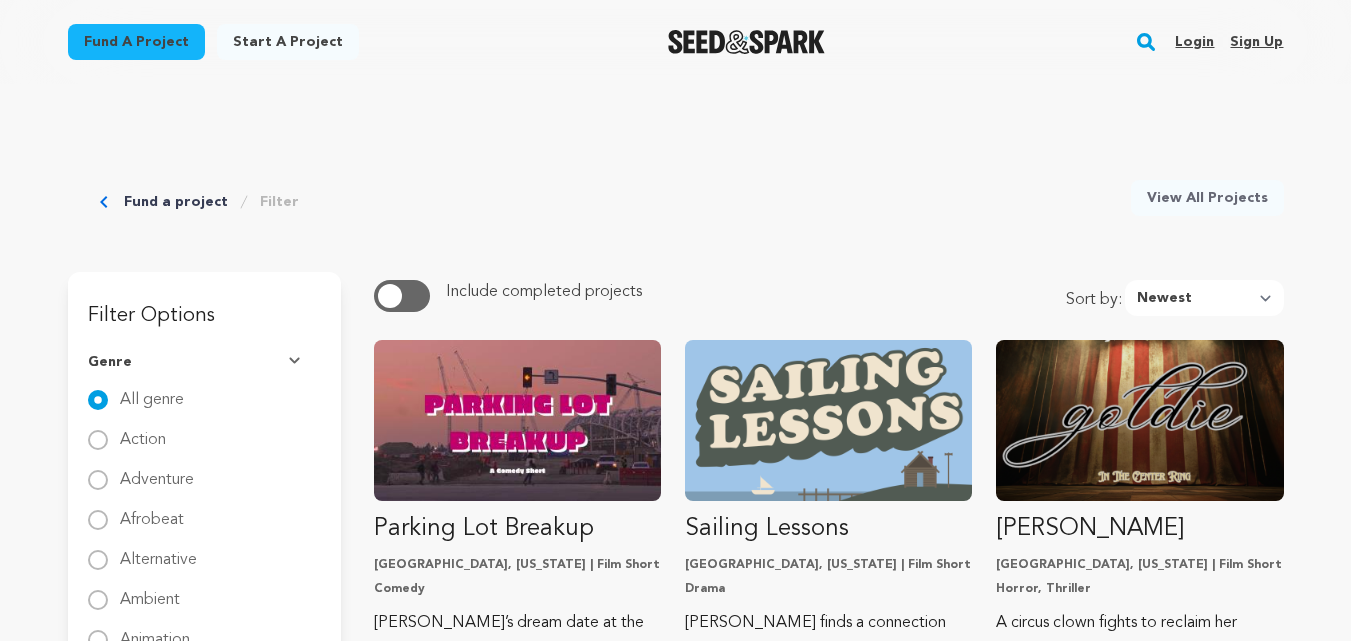 scroll, scrollTop: 0, scrollLeft: 0, axis: both 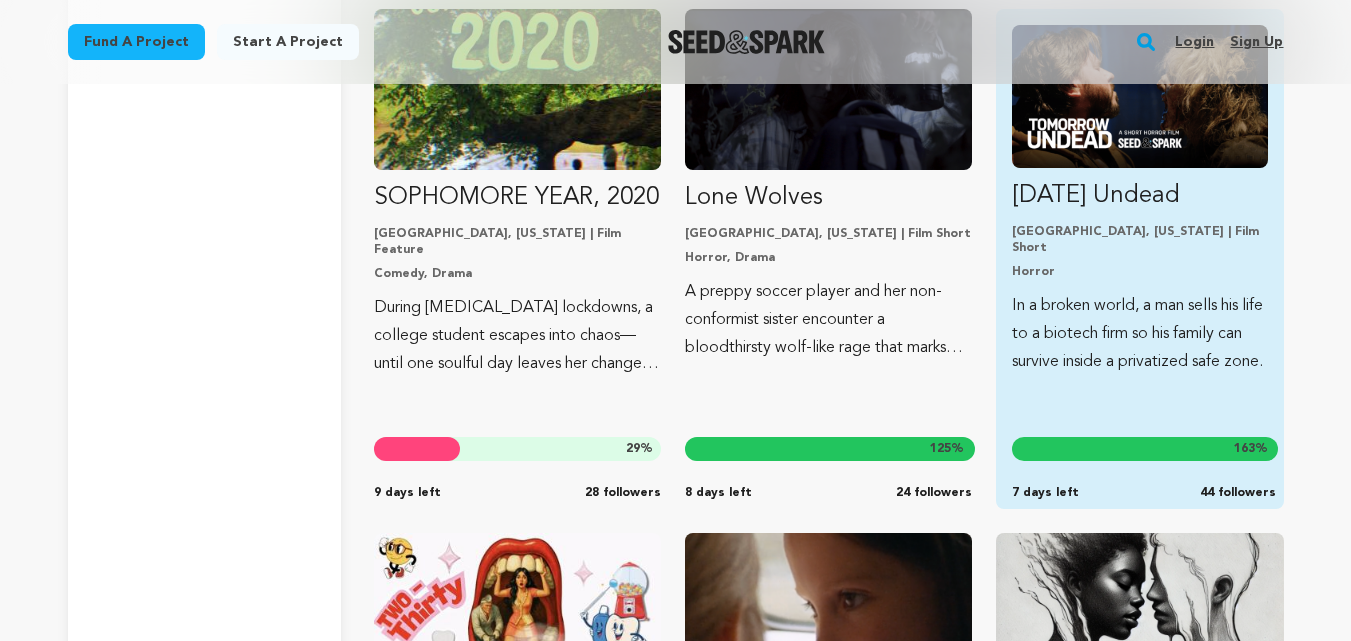click at bounding box center (1145, 449) 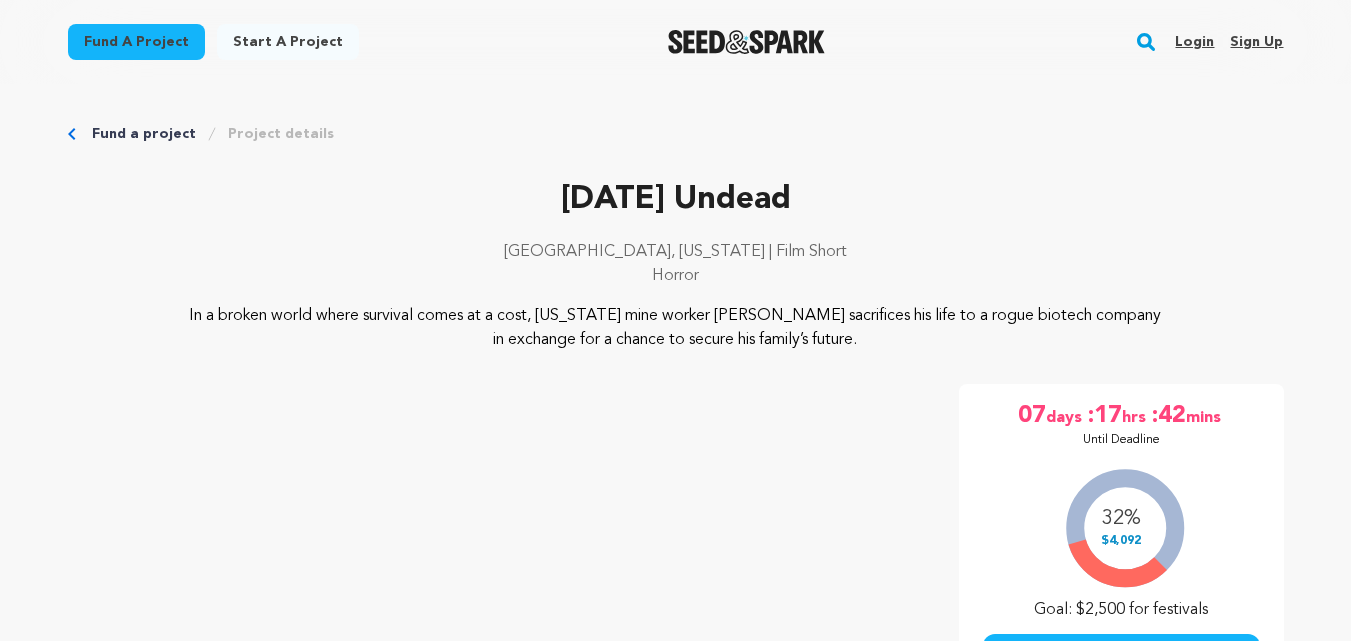scroll, scrollTop: 0, scrollLeft: 0, axis: both 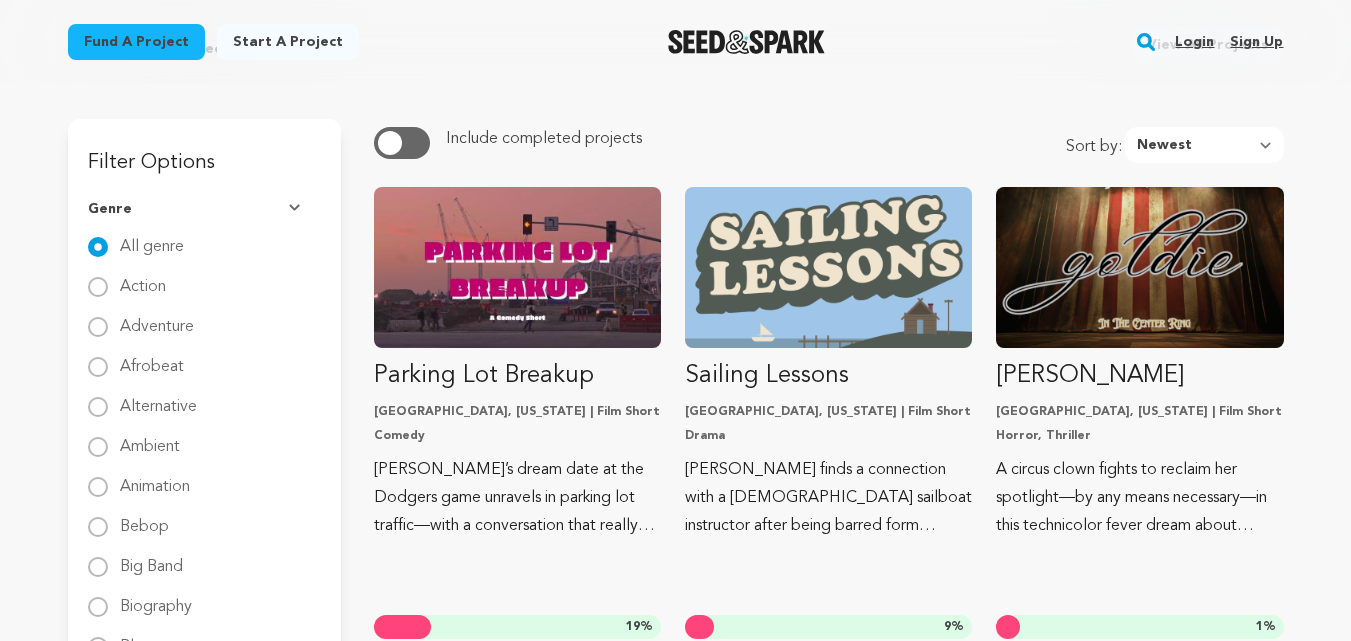 click at bounding box center (390, 143) 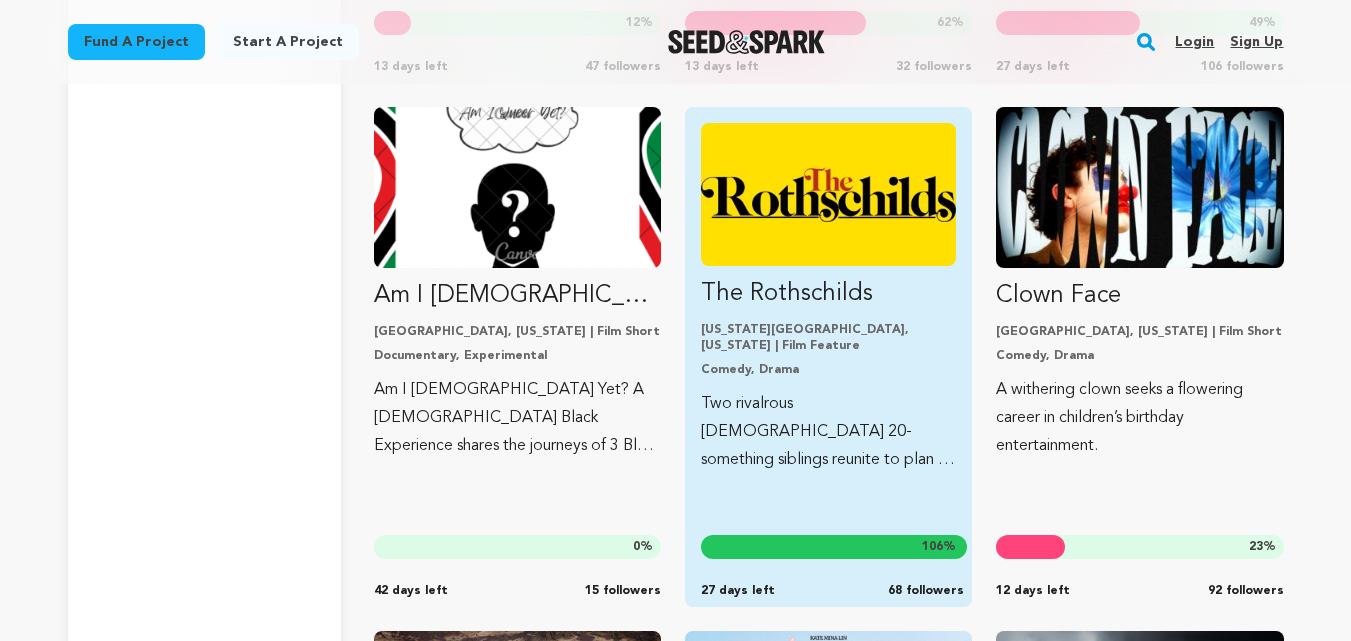 scroll, scrollTop: 13524, scrollLeft: 0, axis: vertical 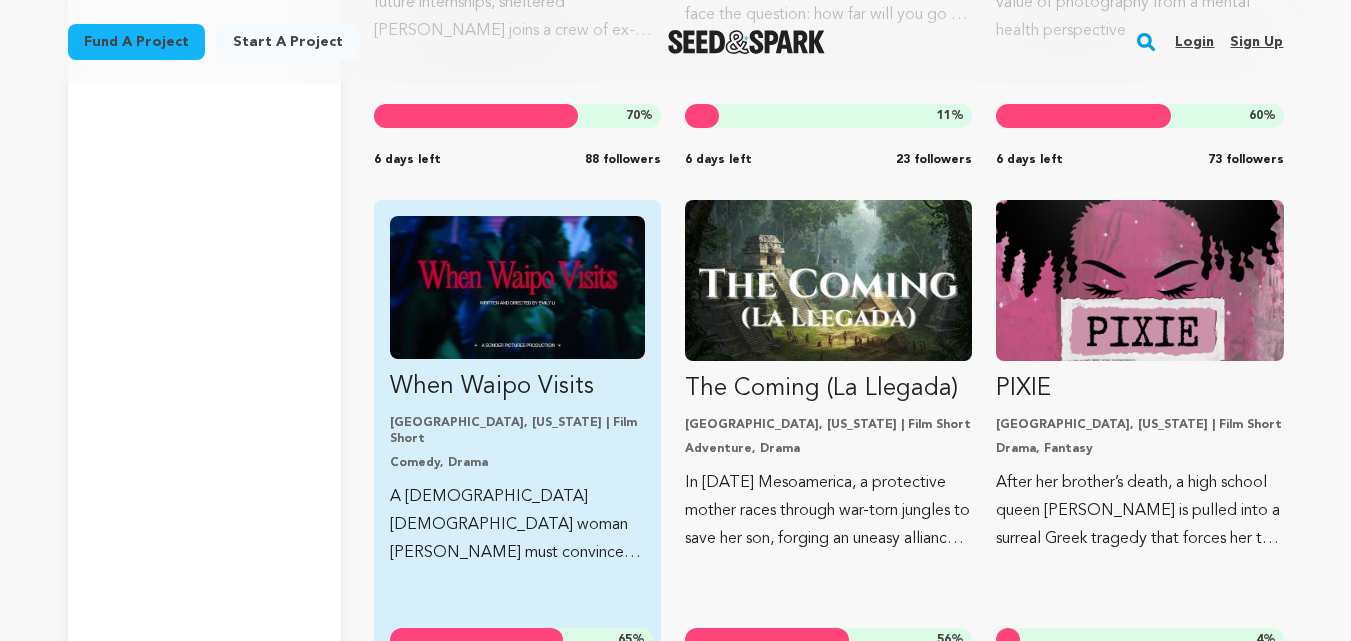 click on "When Waipo Visits" at bounding box center (517, 387) 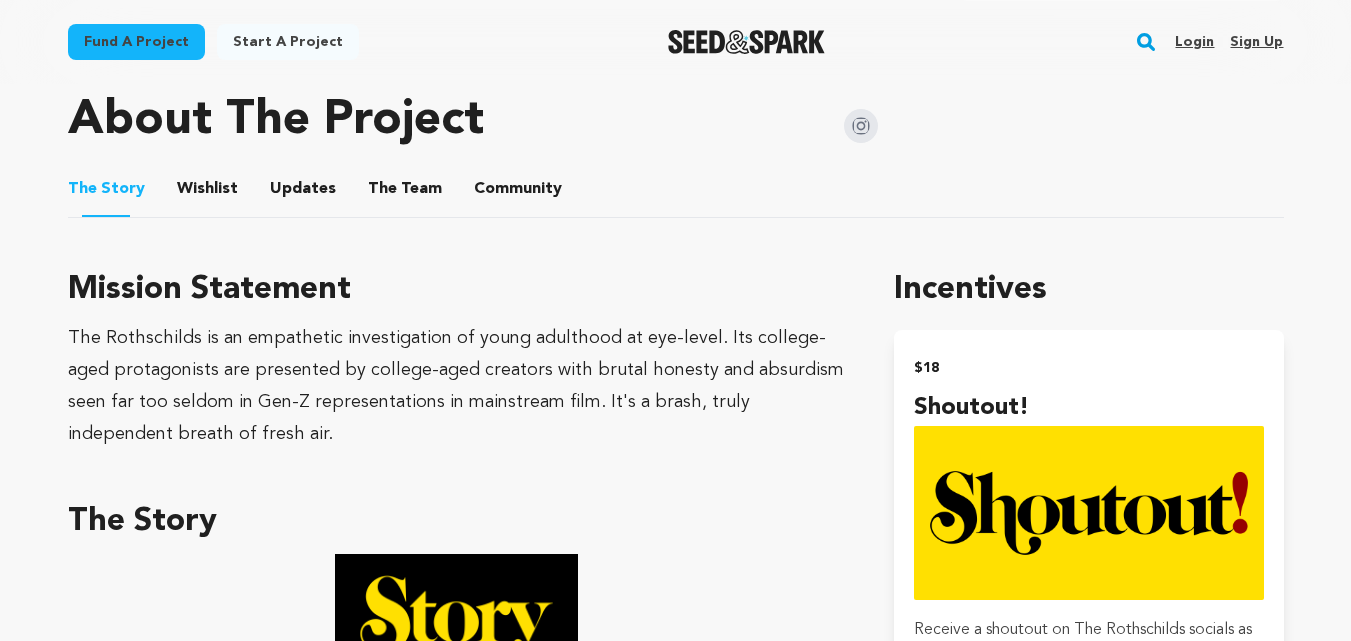 scroll, scrollTop: 1023, scrollLeft: 0, axis: vertical 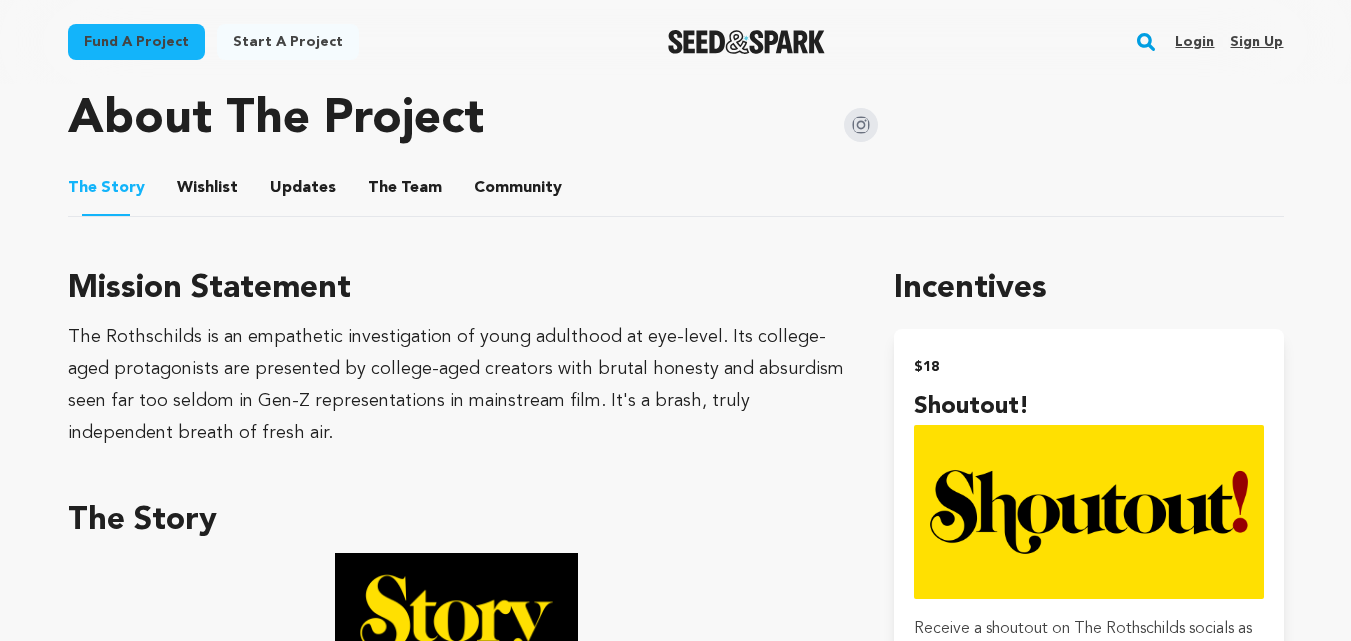 drag, startPoint x: 372, startPoint y: 279, endPoint x: 71, endPoint y: 280, distance: 301.00165 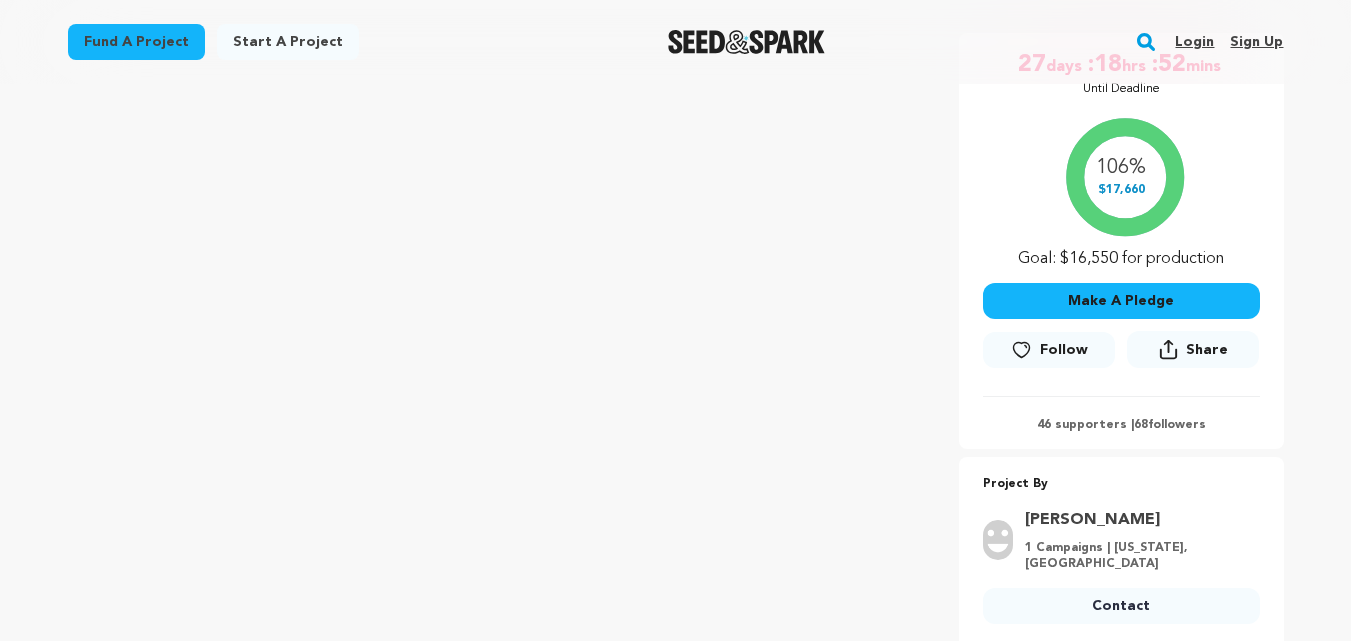 scroll, scrollTop: 374, scrollLeft: 0, axis: vertical 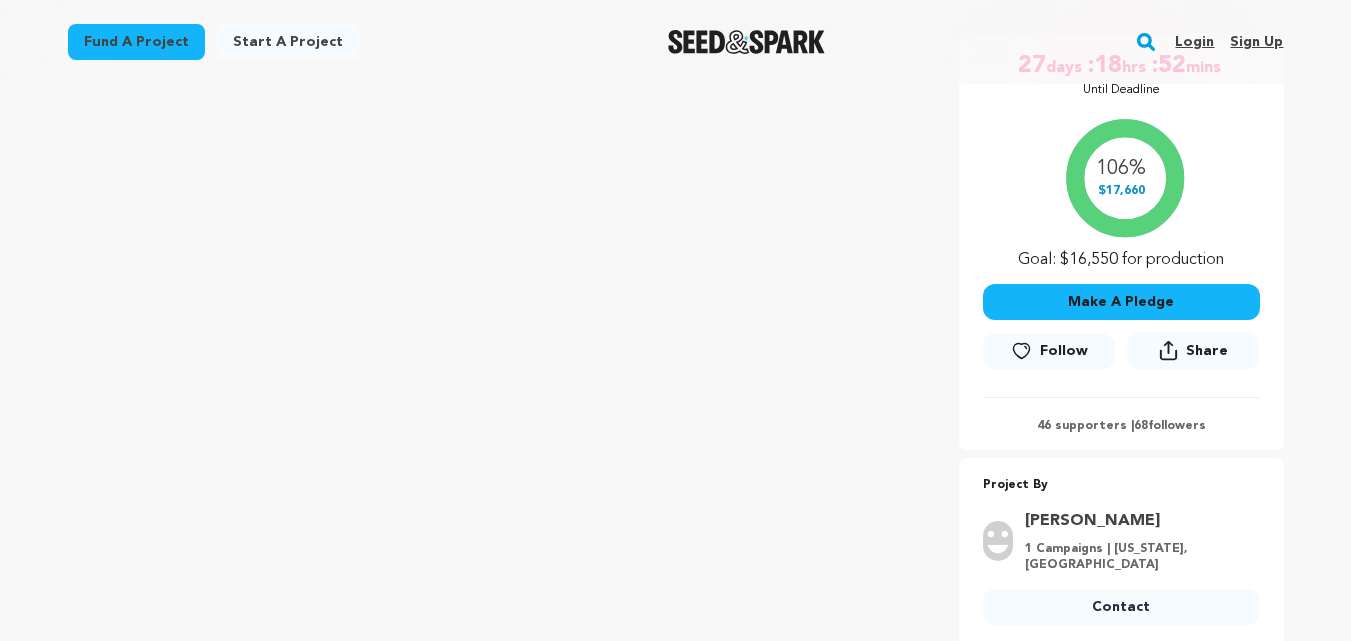click on "Share" at bounding box center [1193, 350] 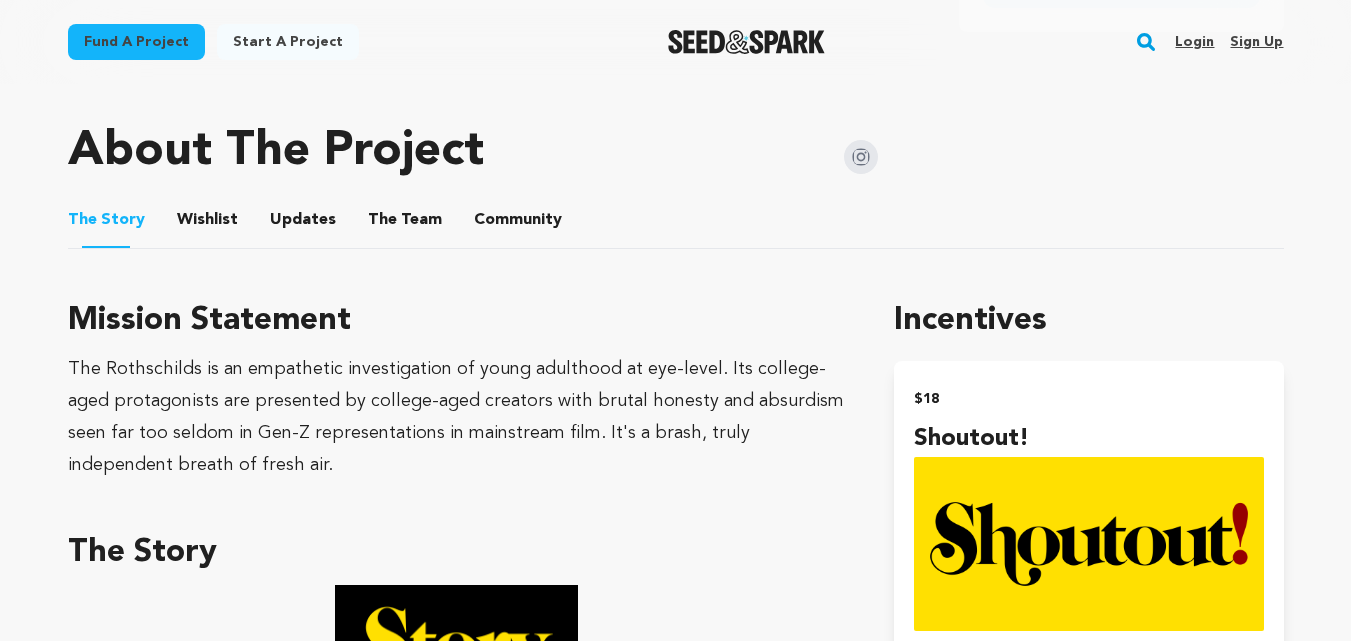 scroll, scrollTop: 1042, scrollLeft: 0, axis: vertical 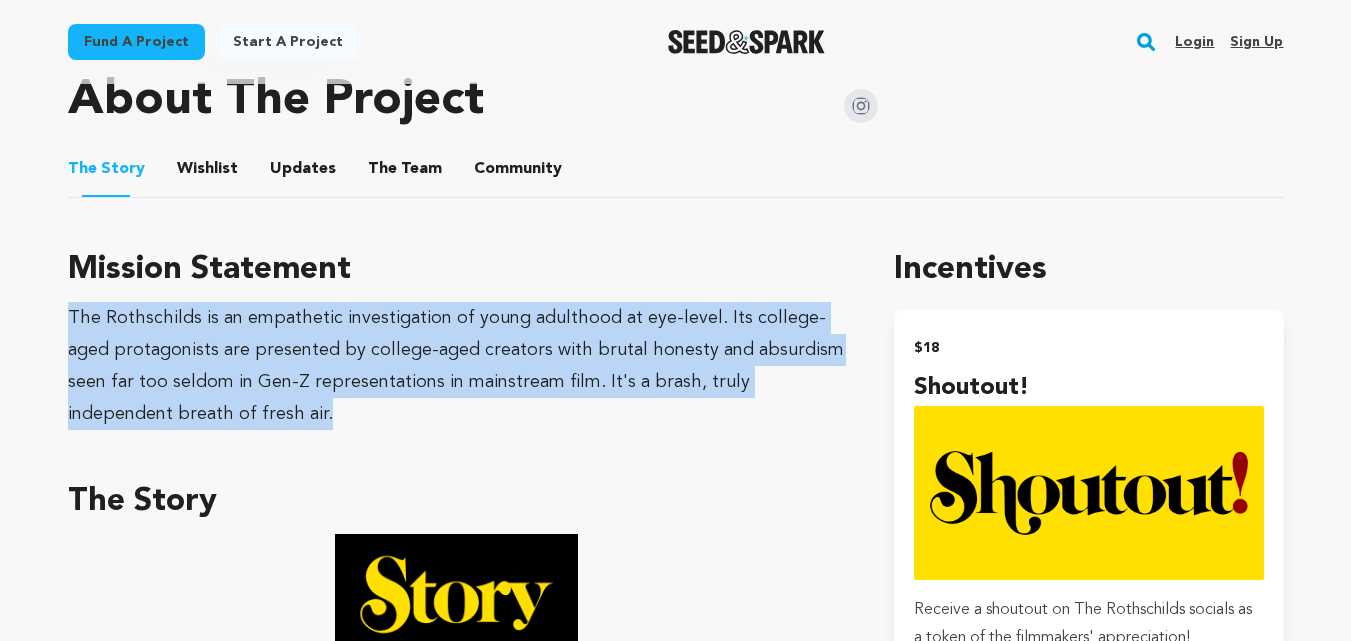 drag, startPoint x: 175, startPoint y: 421, endPoint x: 65, endPoint y: 329, distance: 143.40154 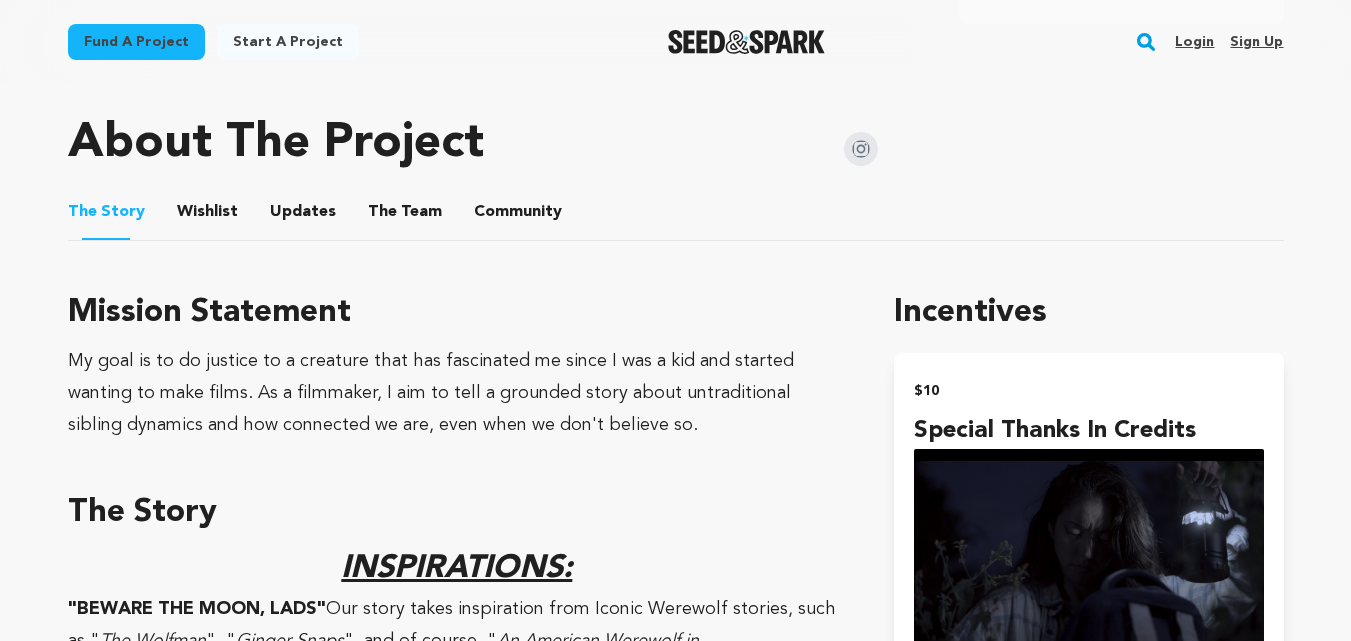 scroll, scrollTop: 976, scrollLeft: 0, axis: vertical 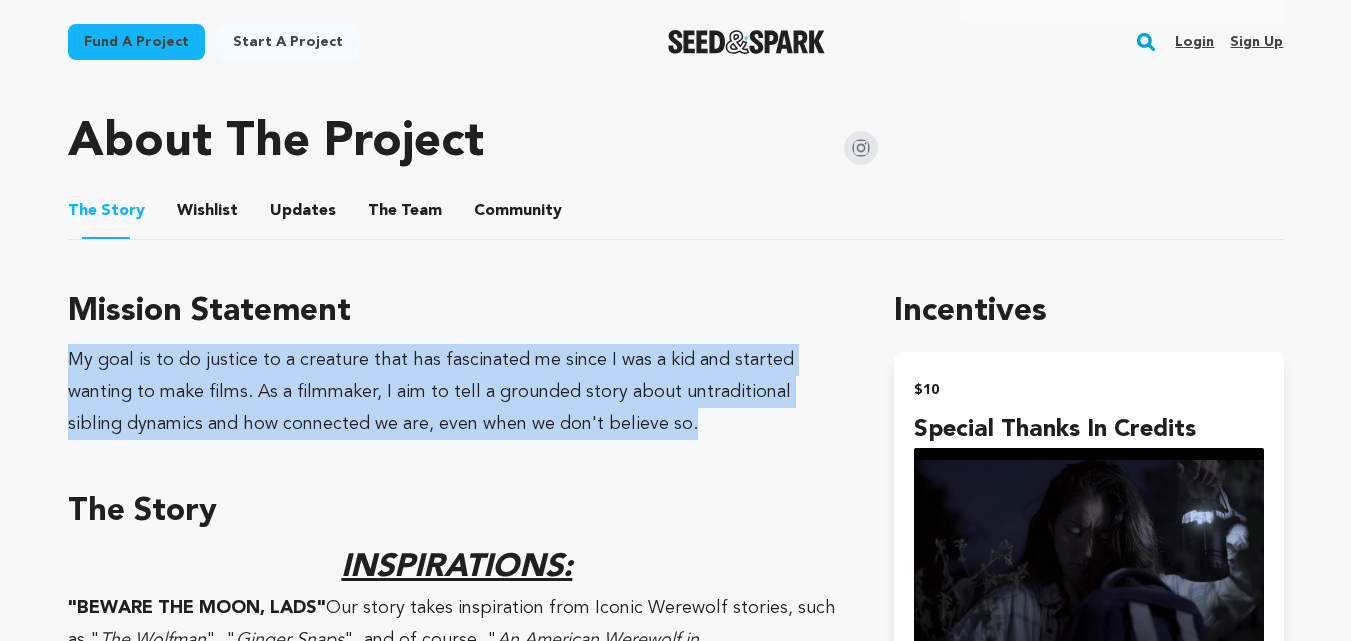 drag, startPoint x: 573, startPoint y: 397, endPoint x: 68, endPoint y: 339, distance: 508.3198 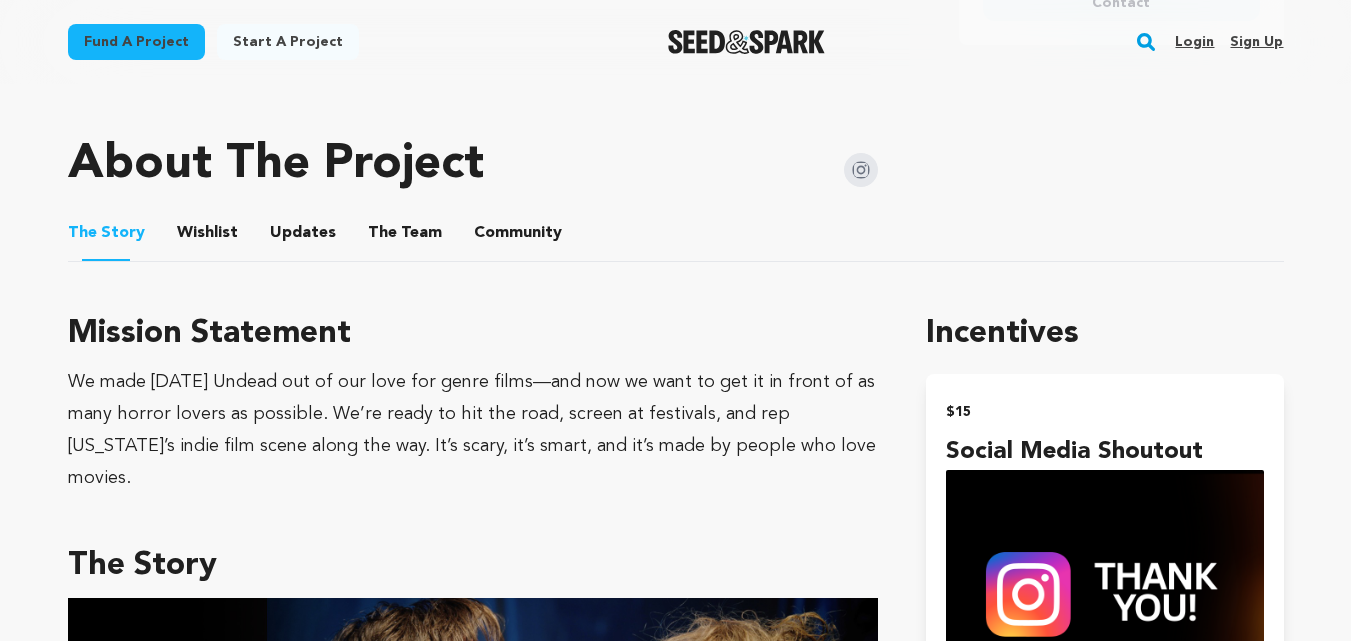 scroll, scrollTop: 955, scrollLeft: 0, axis: vertical 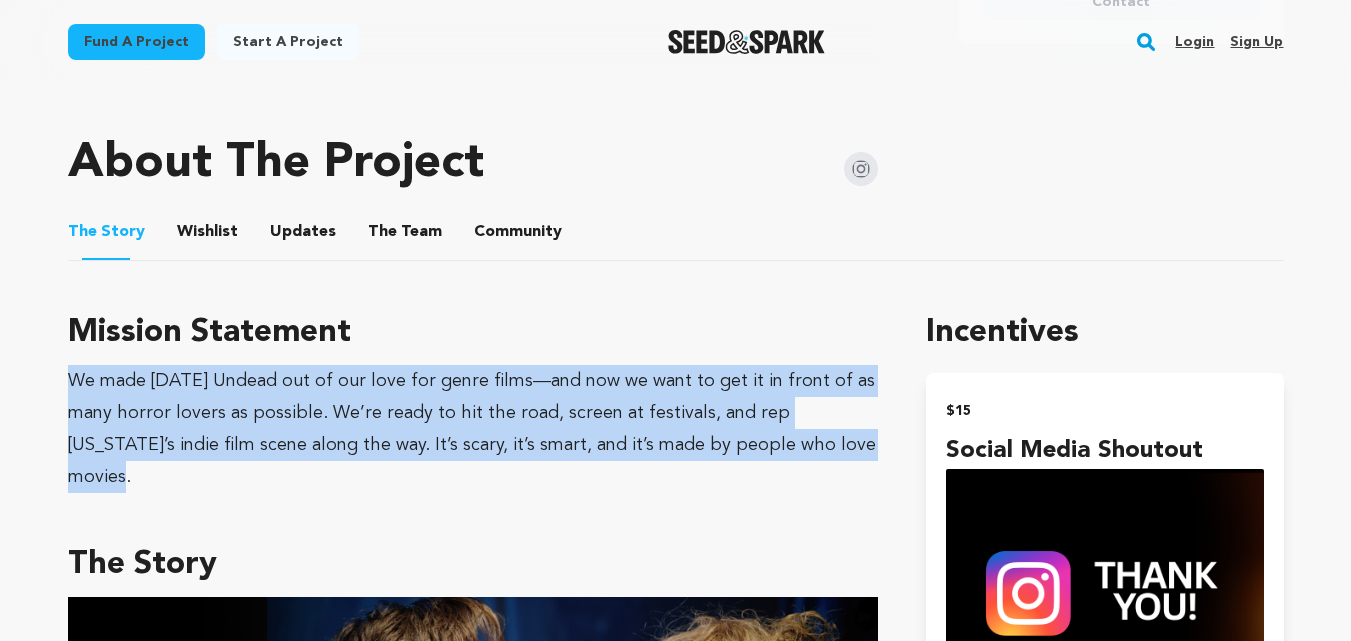 drag, startPoint x: 428, startPoint y: 432, endPoint x: 57, endPoint y: 370, distance: 376.14493 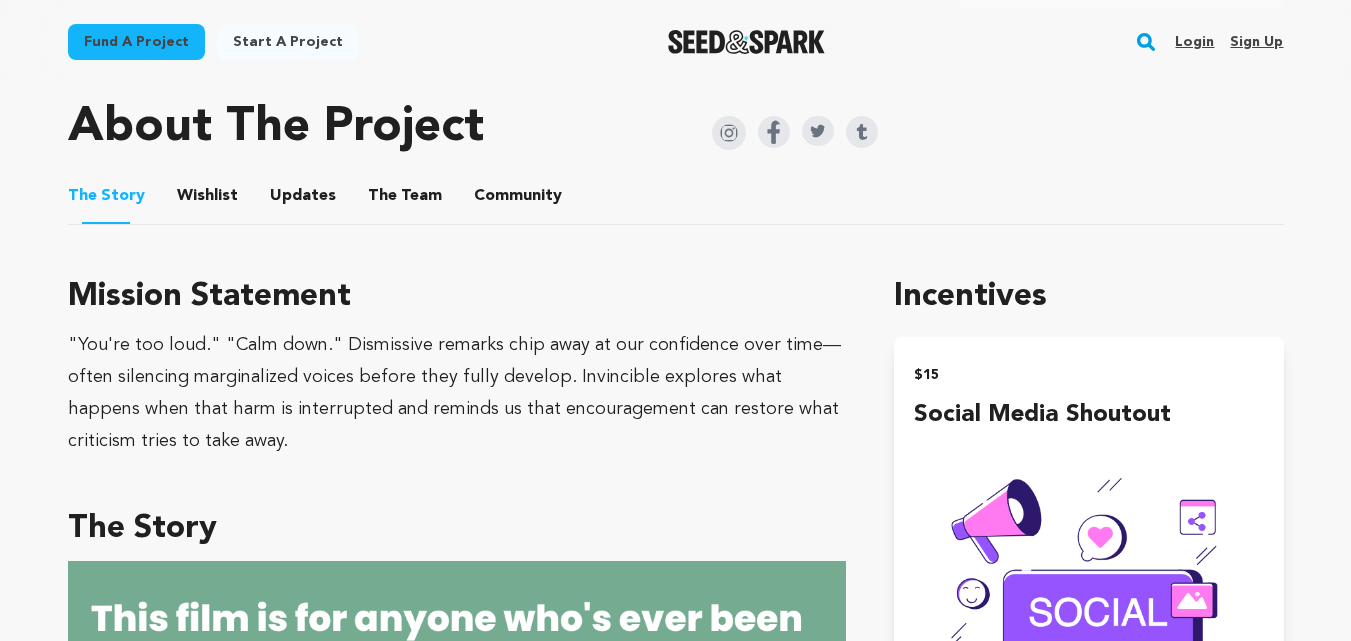 scroll, scrollTop: 1023, scrollLeft: 0, axis: vertical 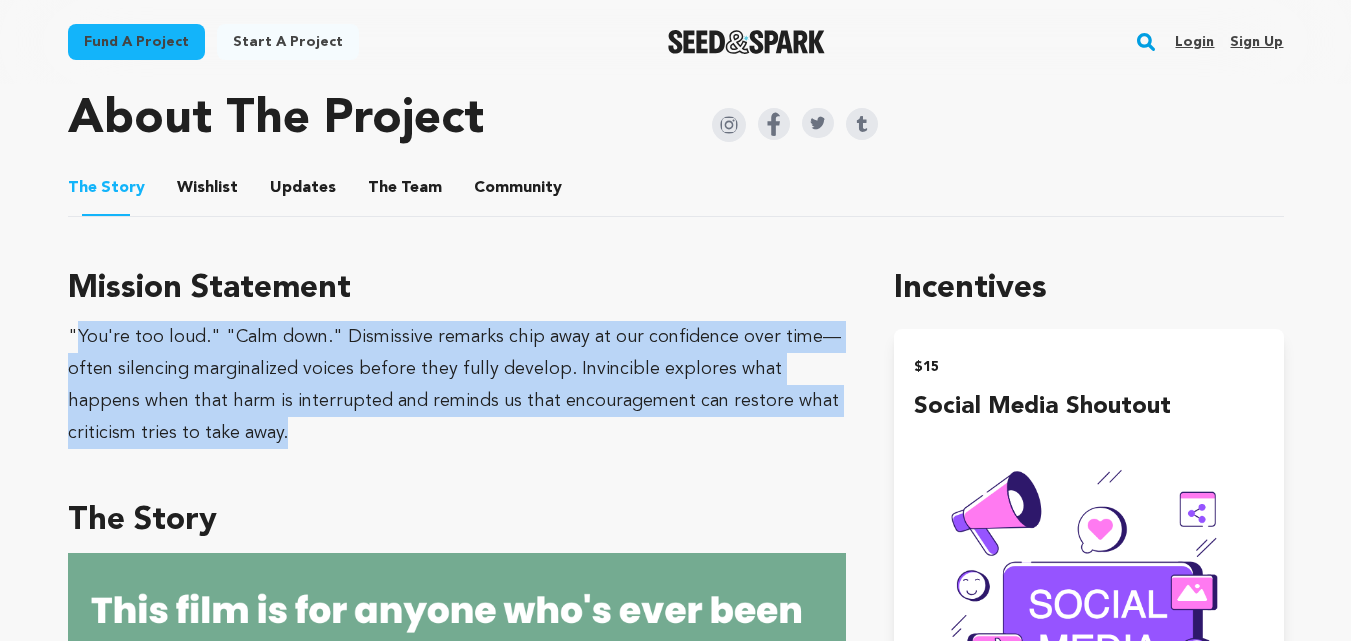 drag, startPoint x: 77, startPoint y: 337, endPoint x: 202, endPoint y: 442, distance: 163.24828 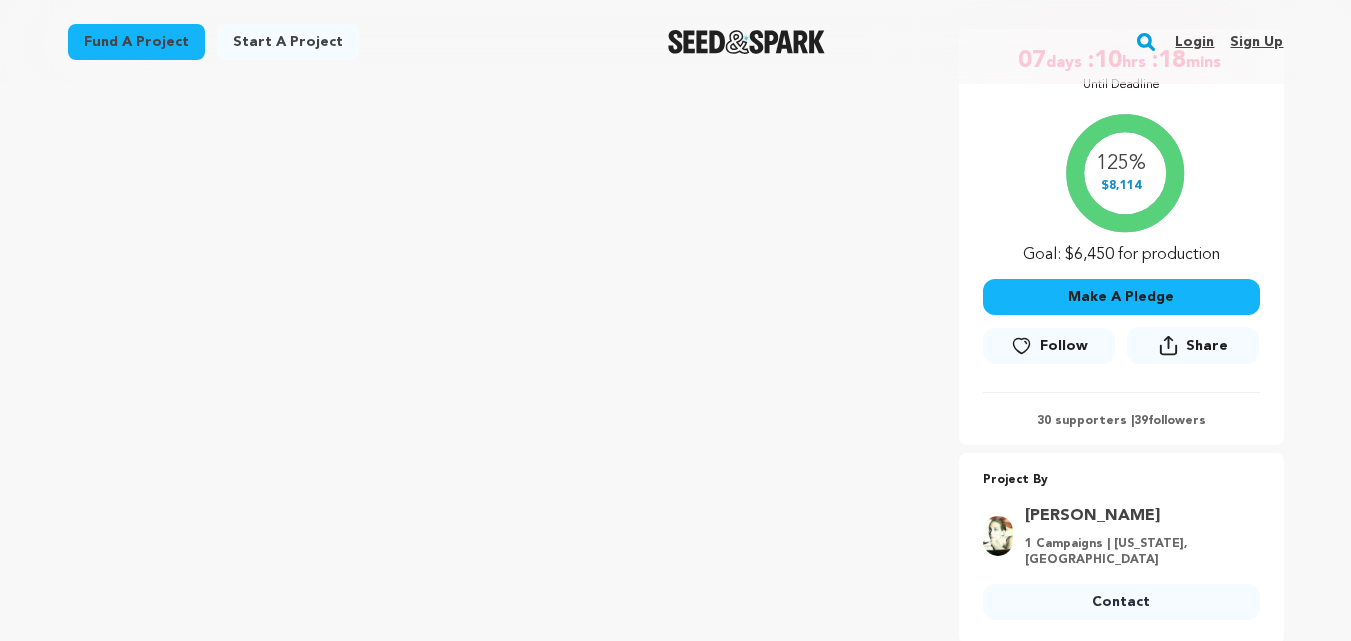 scroll, scrollTop: 378, scrollLeft: 0, axis: vertical 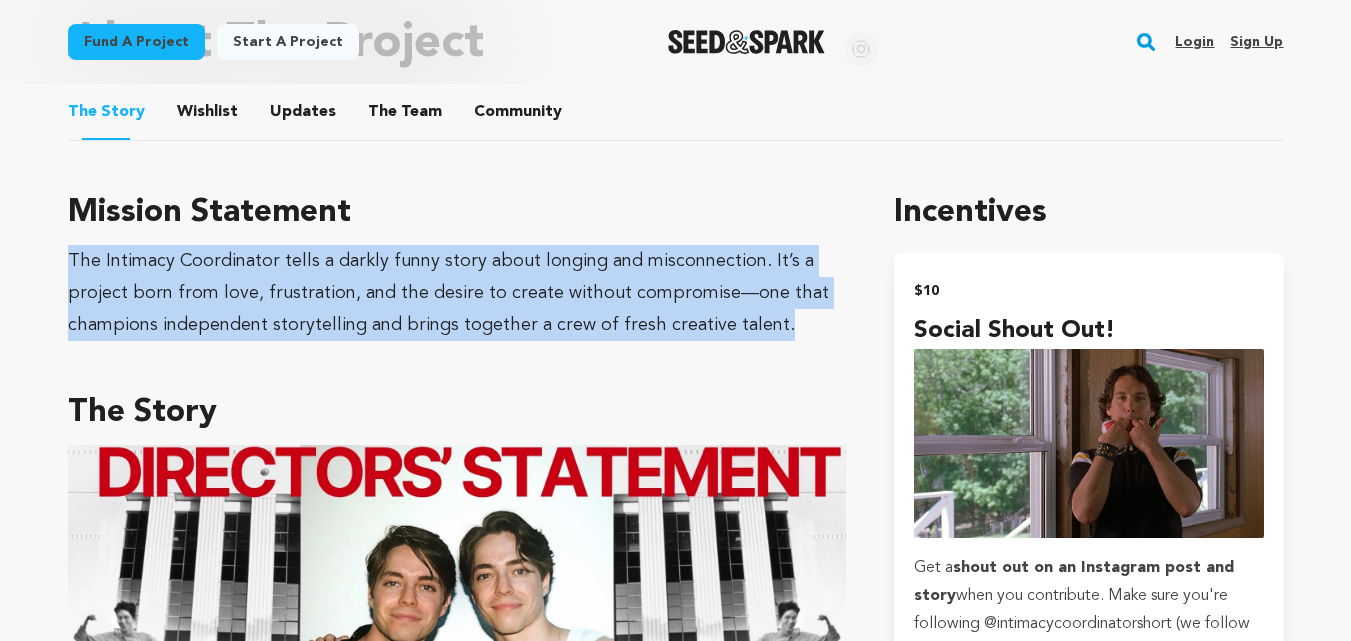drag, startPoint x: 68, startPoint y: 257, endPoint x: 809, endPoint y: 321, distance: 743.75867 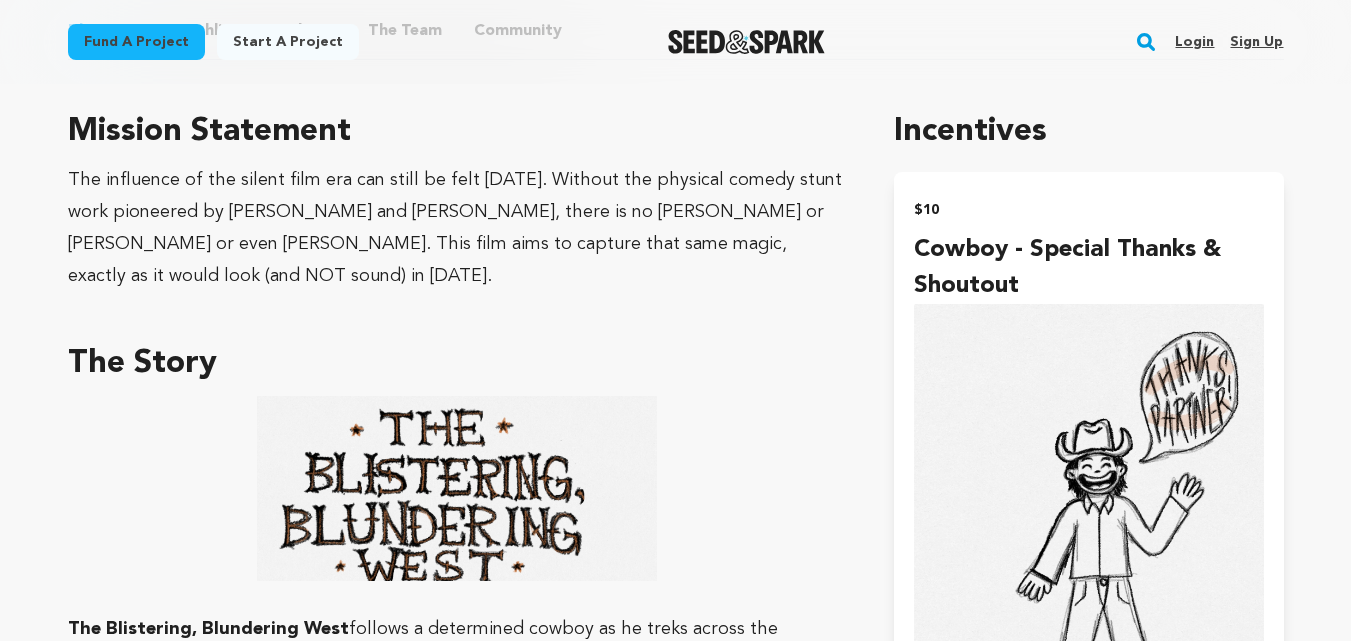 scroll, scrollTop: 1185, scrollLeft: 0, axis: vertical 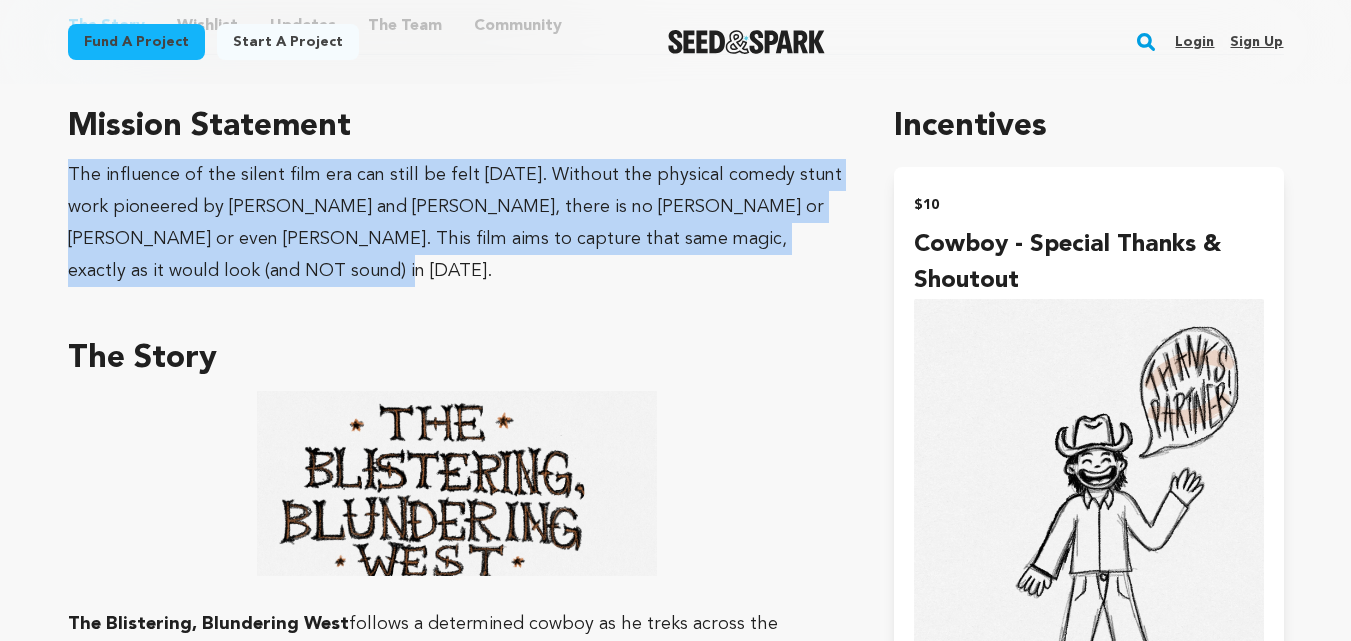 drag, startPoint x: 68, startPoint y: 172, endPoint x: 147, endPoint y: 260, distance: 118.258194 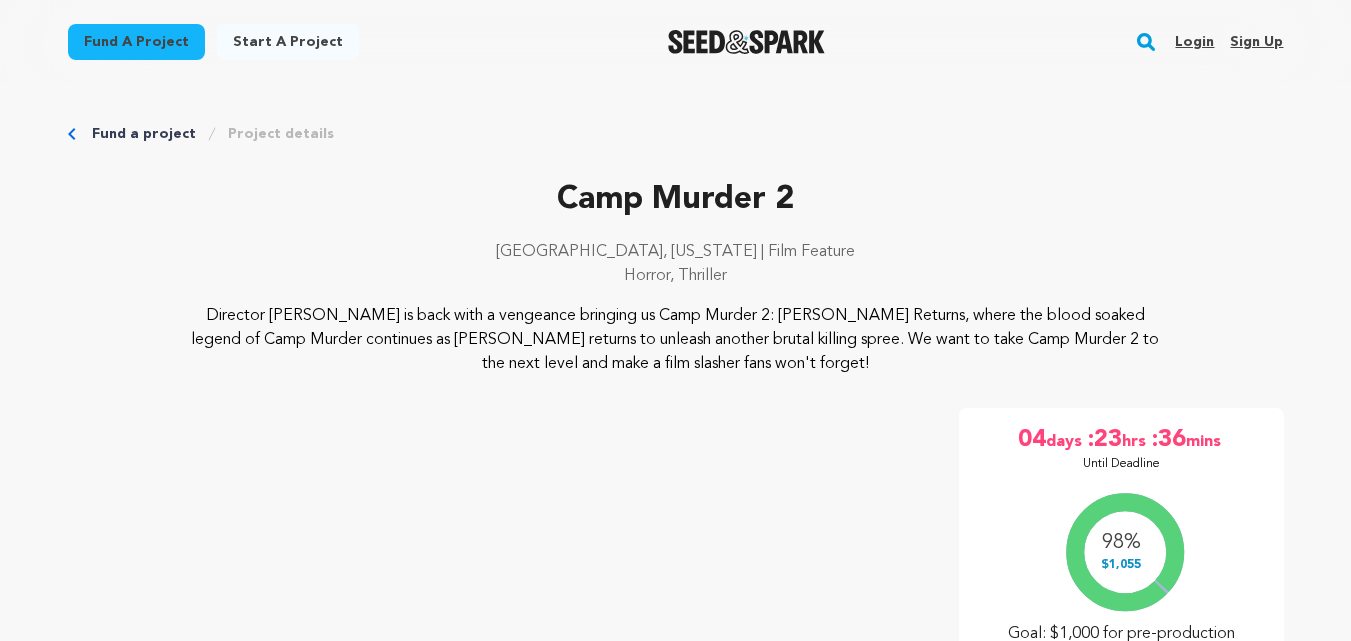 scroll, scrollTop: 0, scrollLeft: 0, axis: both 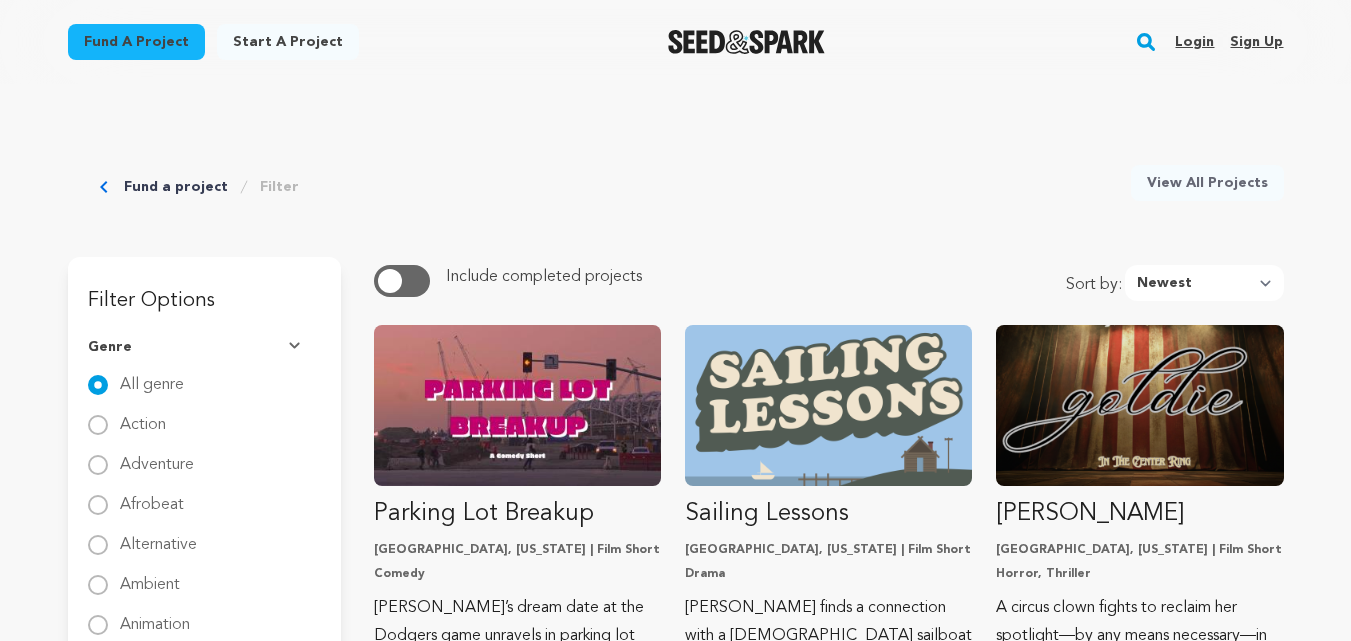 click at bounding box center (402, 281) 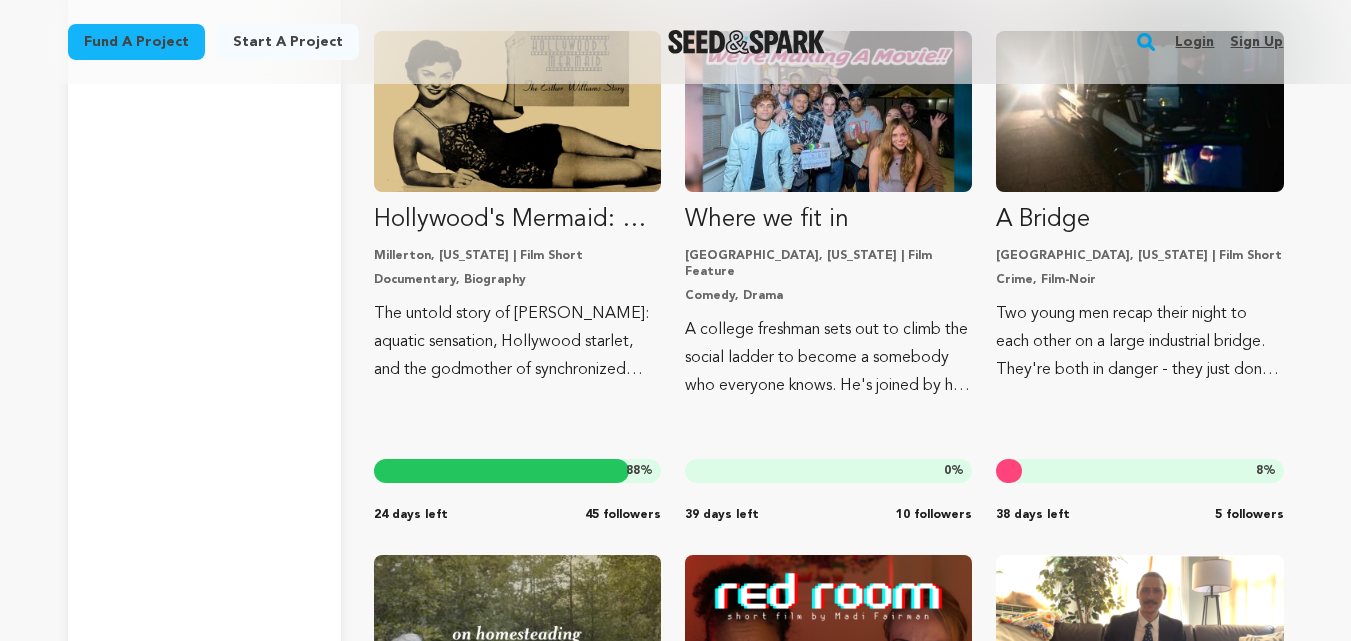 scroll, scrollTop: 6692, scrollLeft: 0, axis: vertical 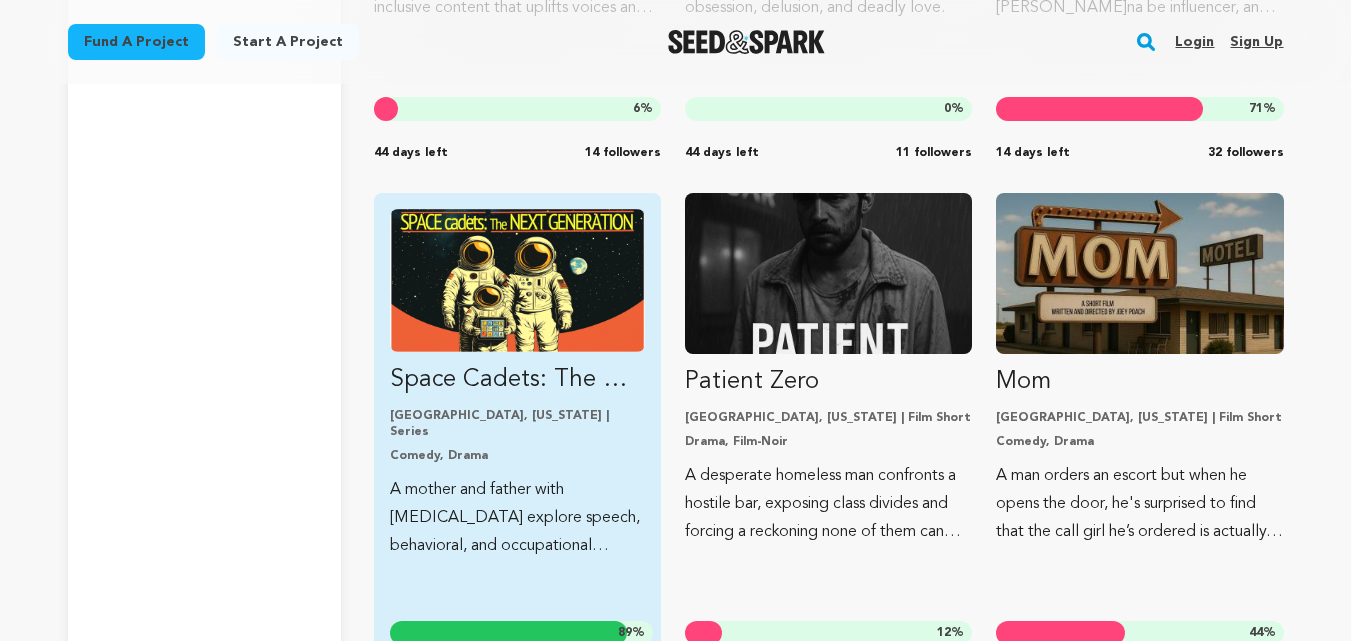 click on "A mother and father with ADHD explore speech, behavioral, and occupational therapies after their 3-year-old son is diagnosed with autism." at bounding box center (517, 518) 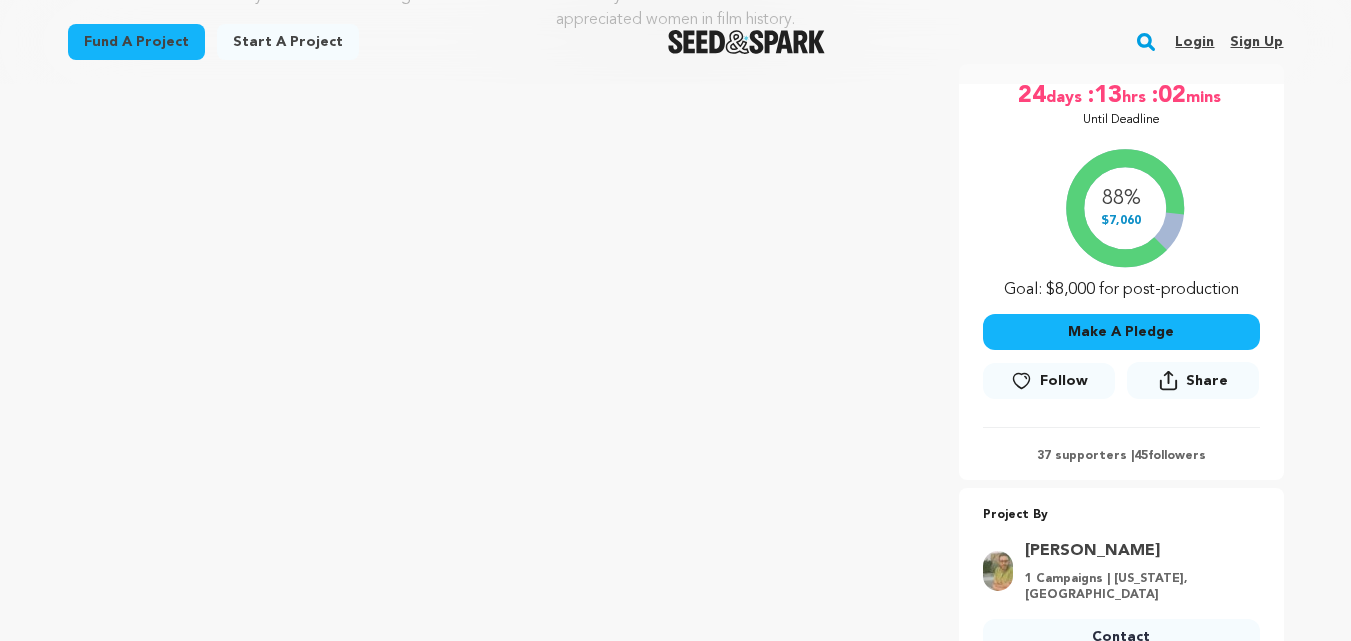 scroll, scrollTop: 345, scrollLeft: 0, axis: vertical 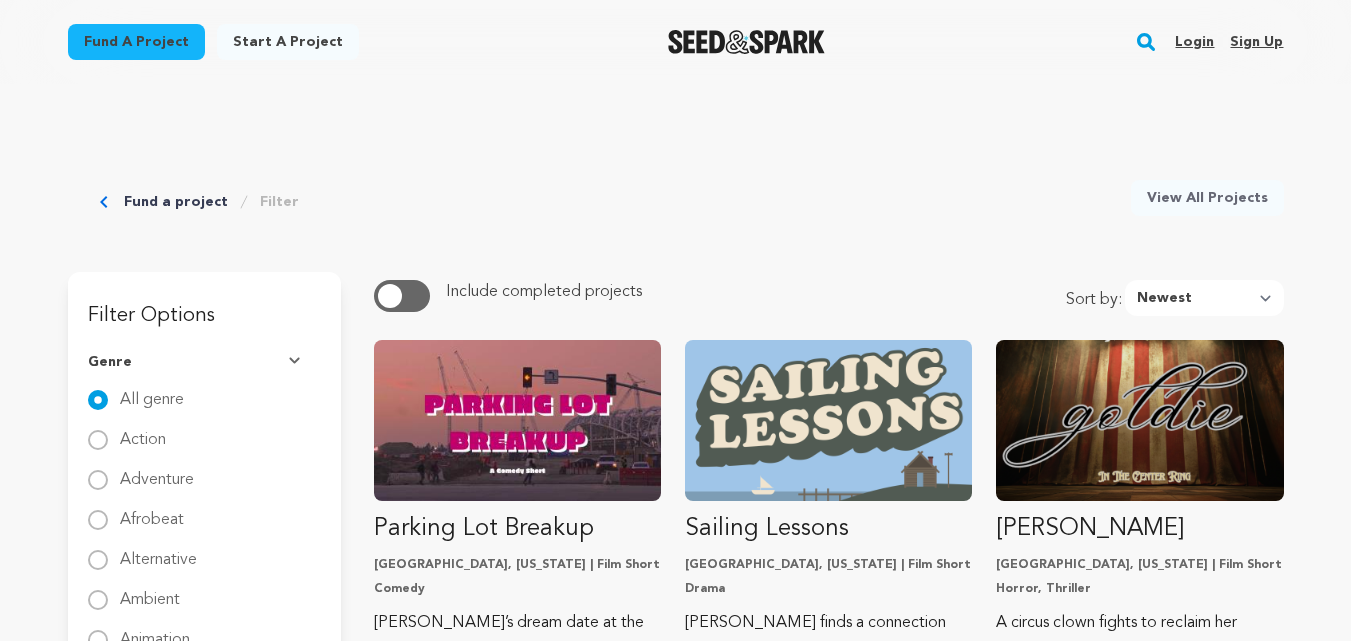 click at bounding box center [390, 296] 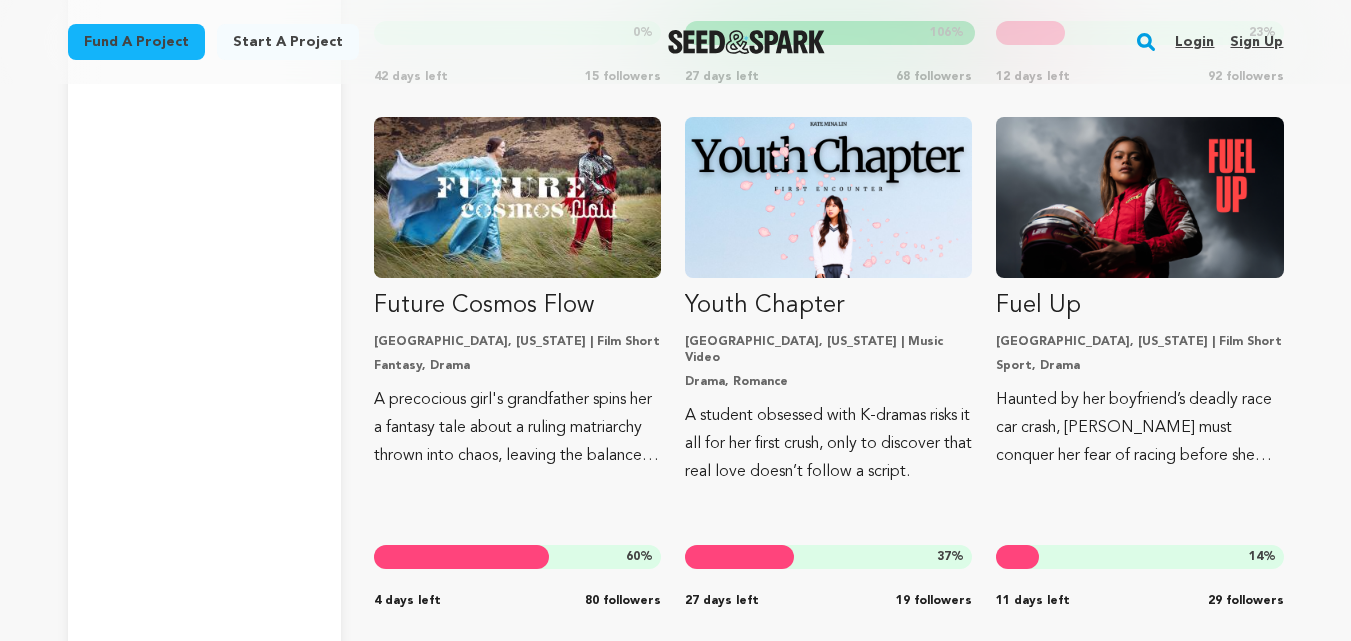 scroll, scrollTop: 14203, scrollLeft: 0, axis: vertical 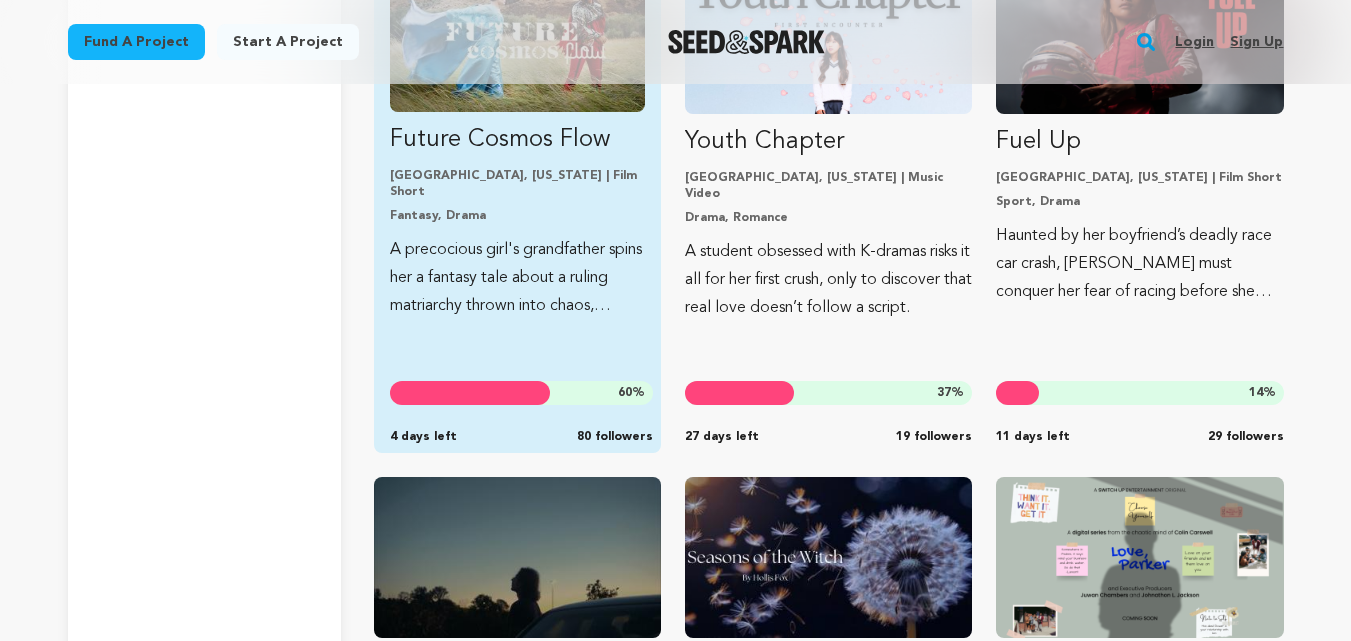 drag, startPoint x: 502, startPoint y: 329, endPoint x: 460, endPoint y: 396, distance: 79.07591 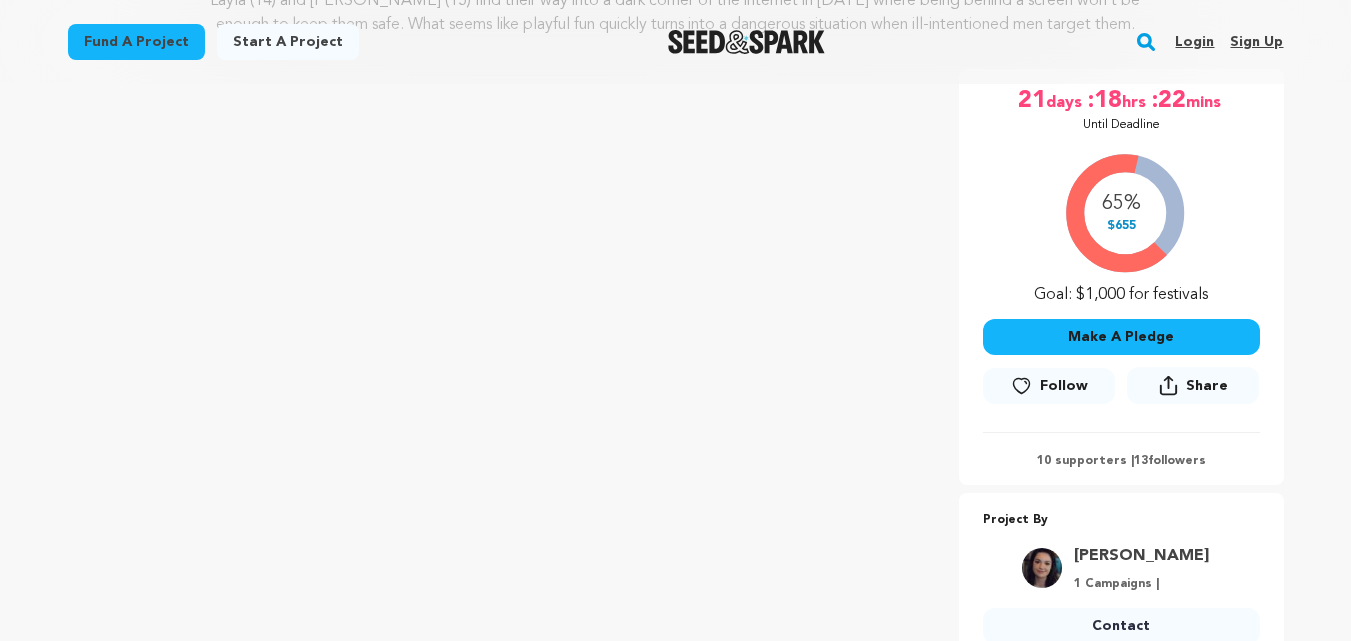 scroll, scrollTop: 317, scrollLeft: 0, axis: vertical 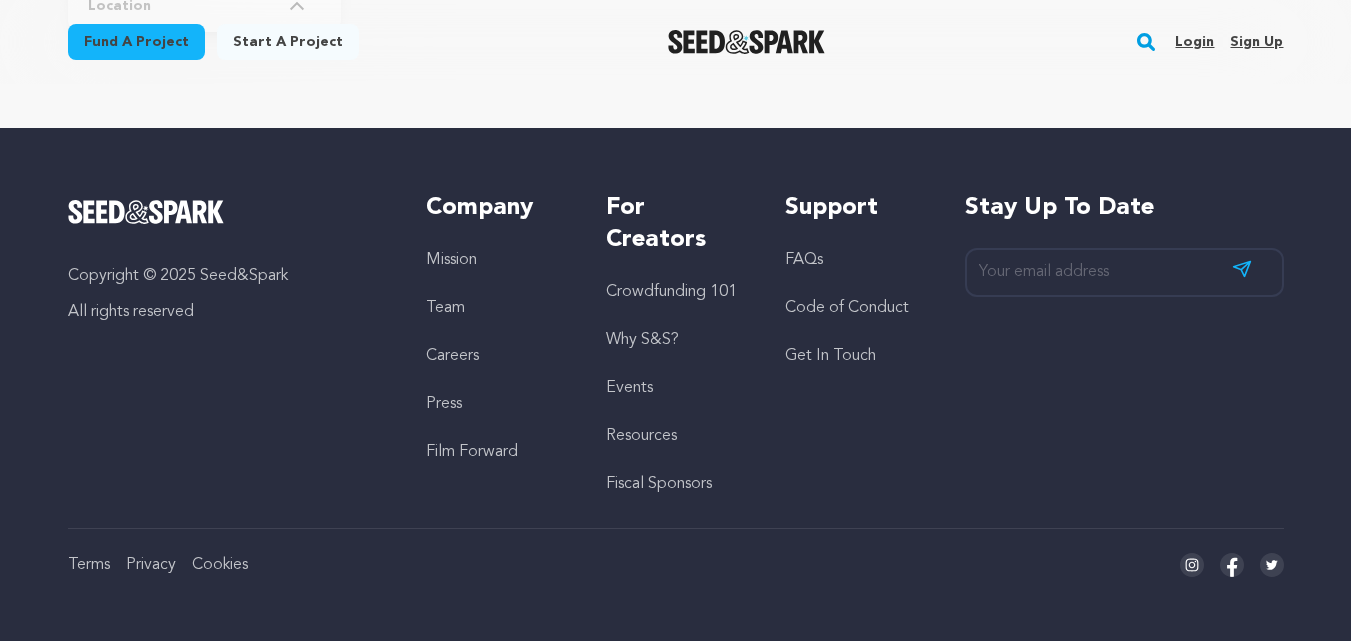 click on "Copyright © 2025 Seed&Spark
All rights reserved
Company
Mission
Team
Careers
Press
Film Forward
For Creators
Crowdfunding
101
Why S&S?
Events
Resources
Fiscal Sponsors Support" at bounding box center (676, 344) 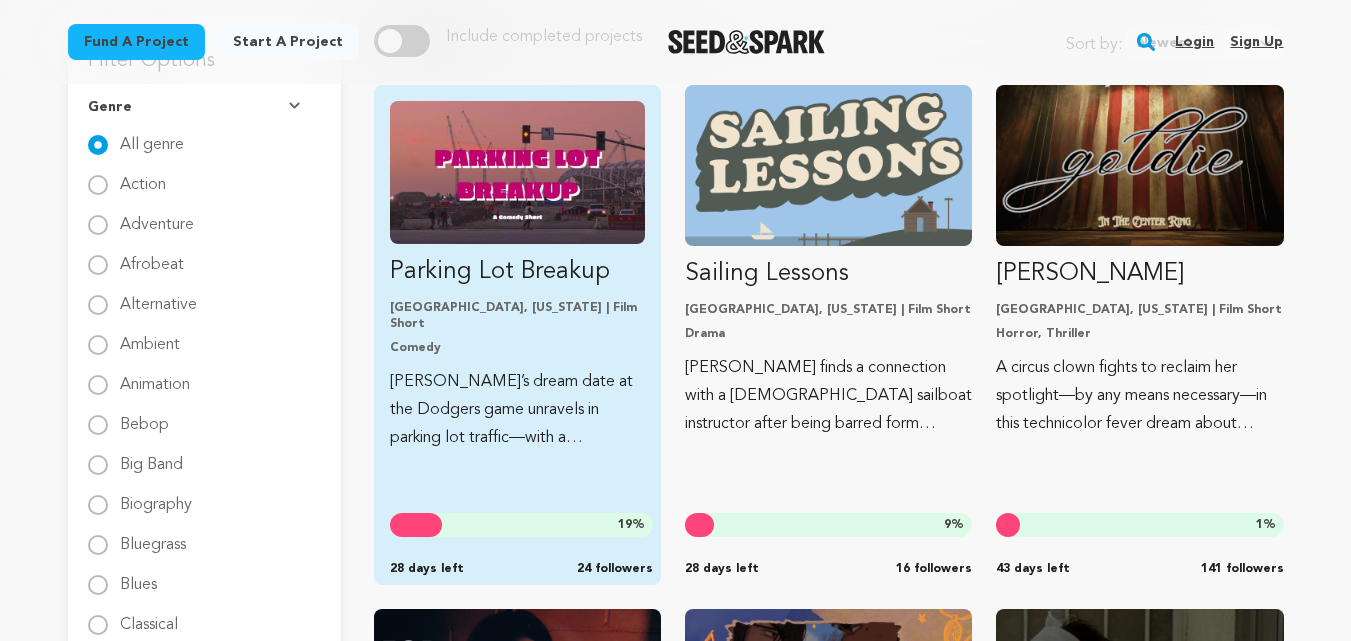 scroll, scrollTop: 0, scrollLeft: 0, axis: both 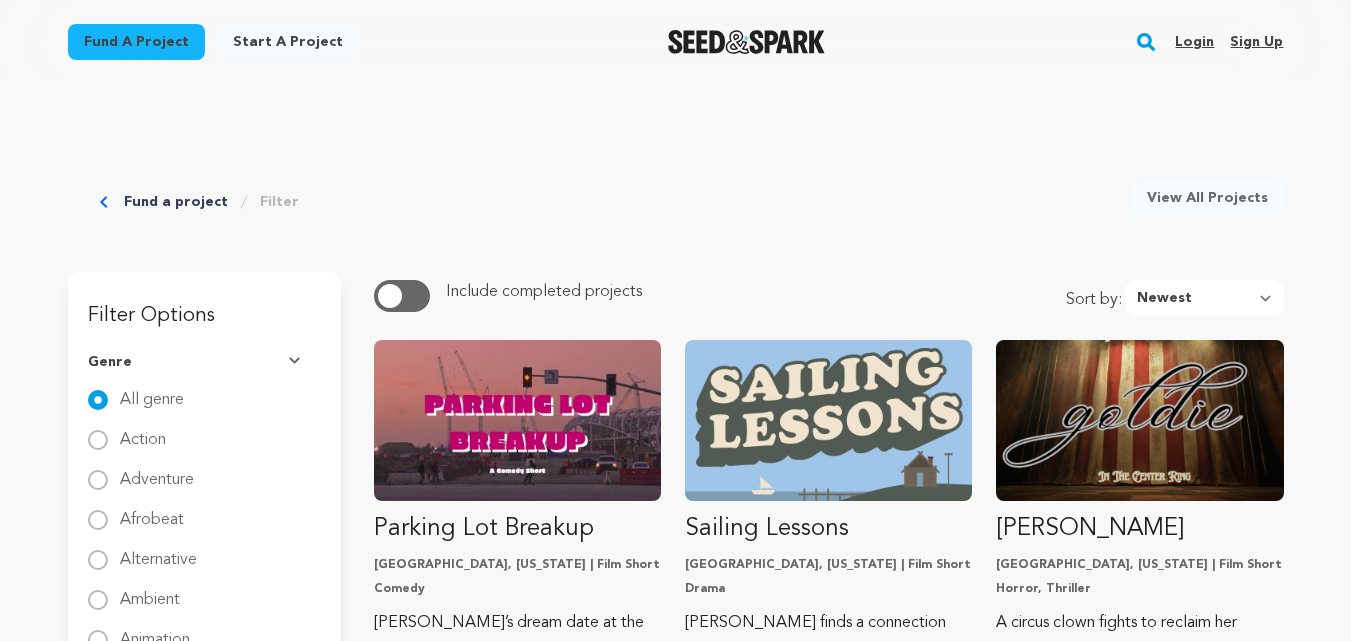 click at bounding box center [390, 296] 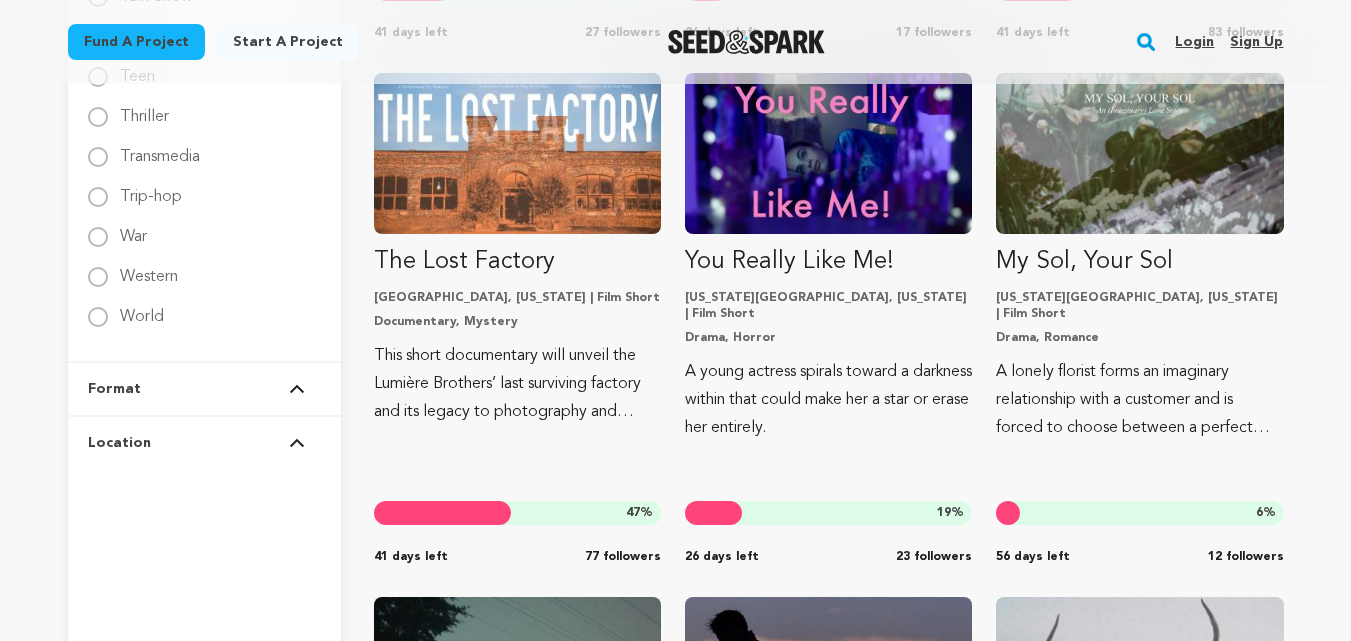 scroll, scrollTop: 3444, scrollLeft: 0, axis: vertical 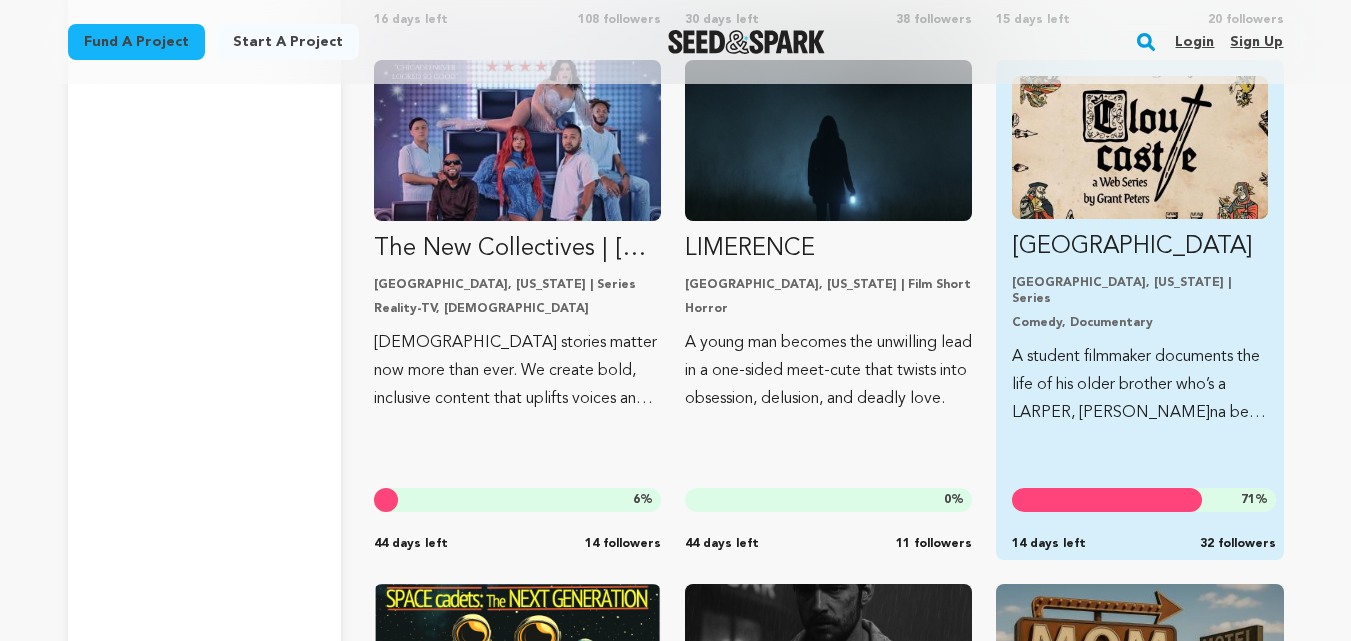 click on "Clout Castle
Los Angeles, California | Series
Comedy, Documentary
A student filmmaker documents the life of his older brother who’s a LARPER, wanna be influencer, and ruler of a make-belief kingdom.
71 %
14 days left
32 followers" at bounding box center (1139, 251) 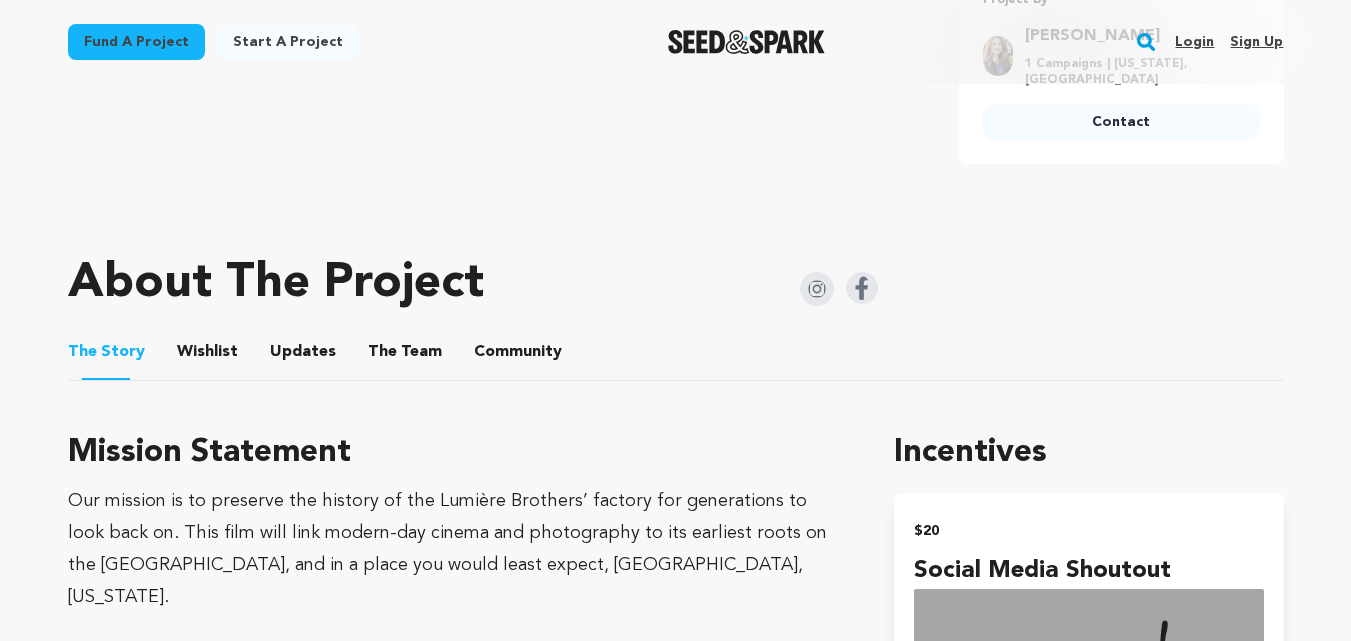 scroll, scrollTop: 836, scrollLeft: 0, axis: vertical 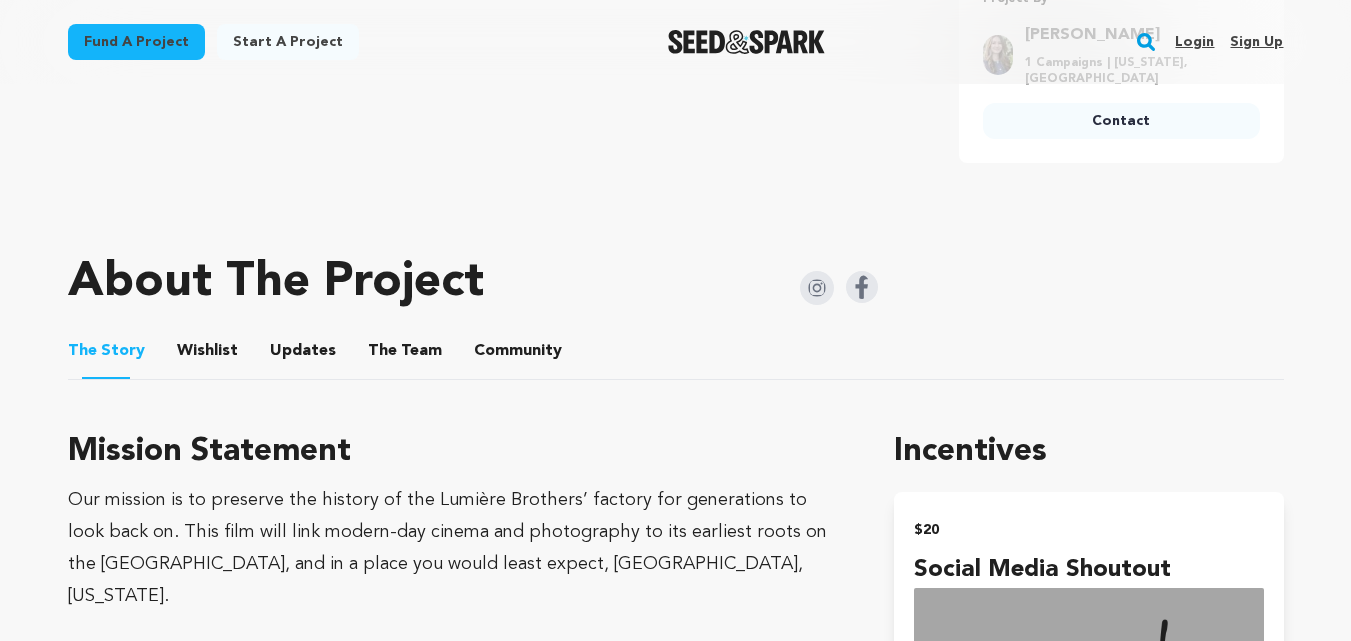 drag, startPoint x: 374, startPoint y: 451, endPoint x: 70, endPoint y: 453, distance: 304.0066 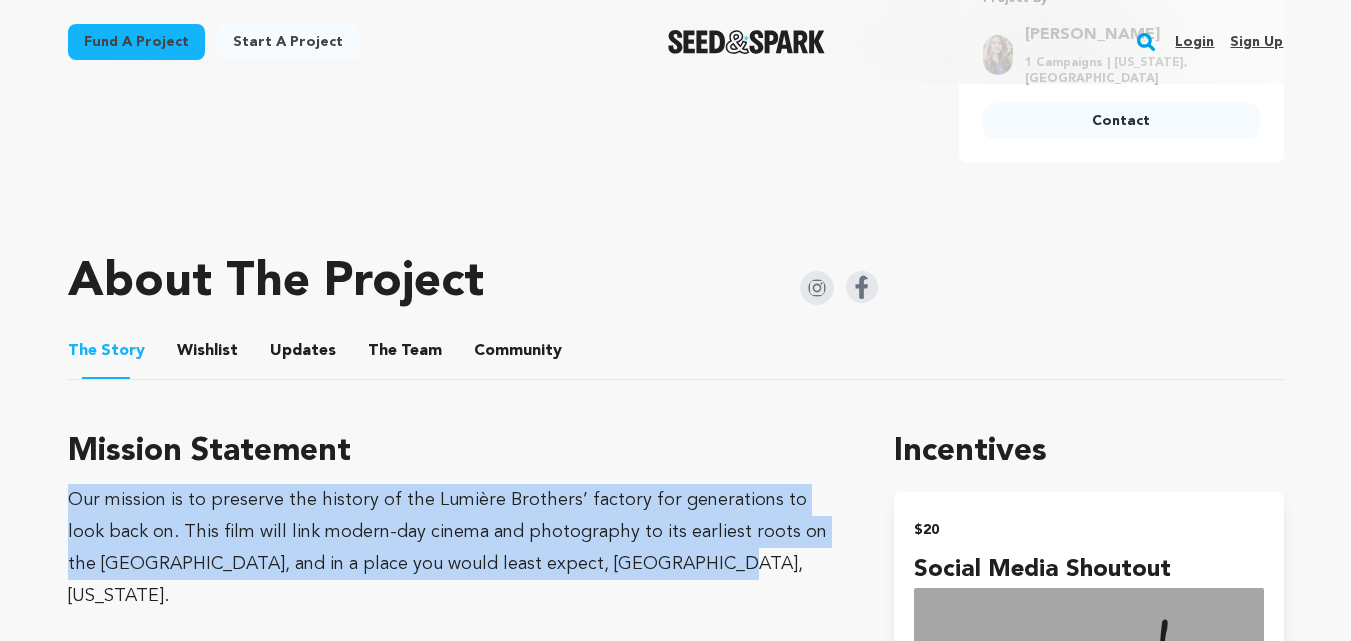 drag, startPoint x: 65, startPoint y: 497, endPoint x: 624, endPoint y: 569, distance: 563.6178 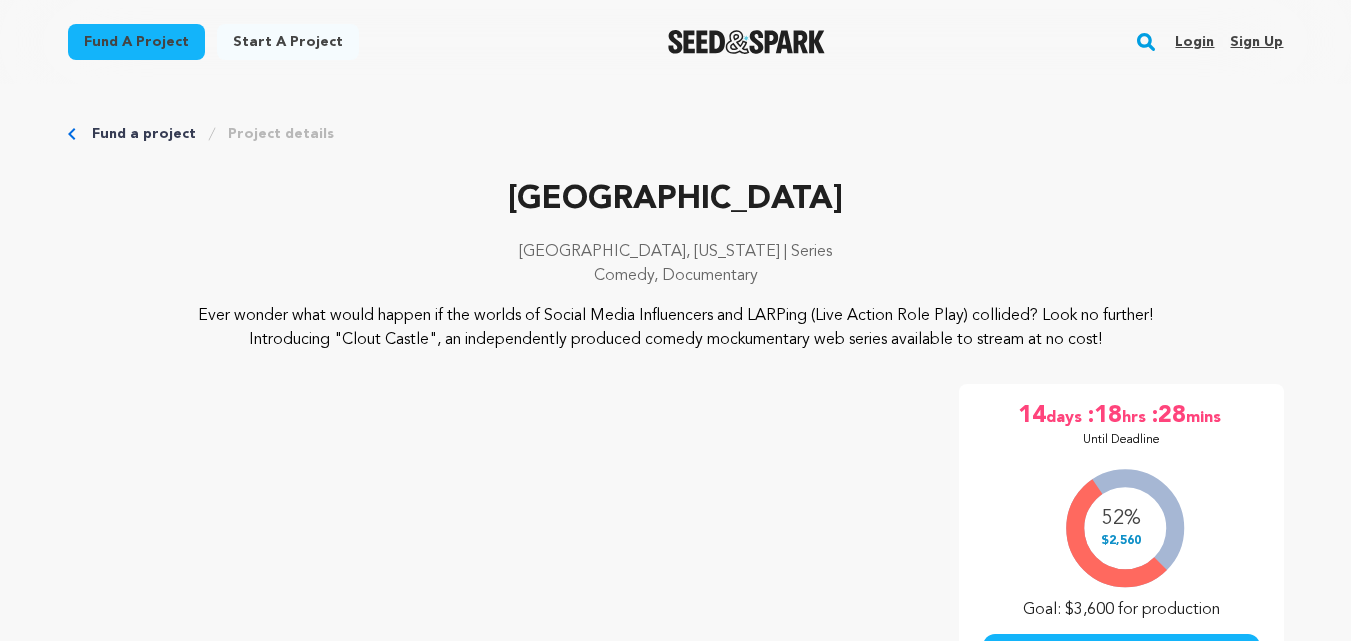 scroll, scrollTop: 0, scrollLeft: 0, axis: both 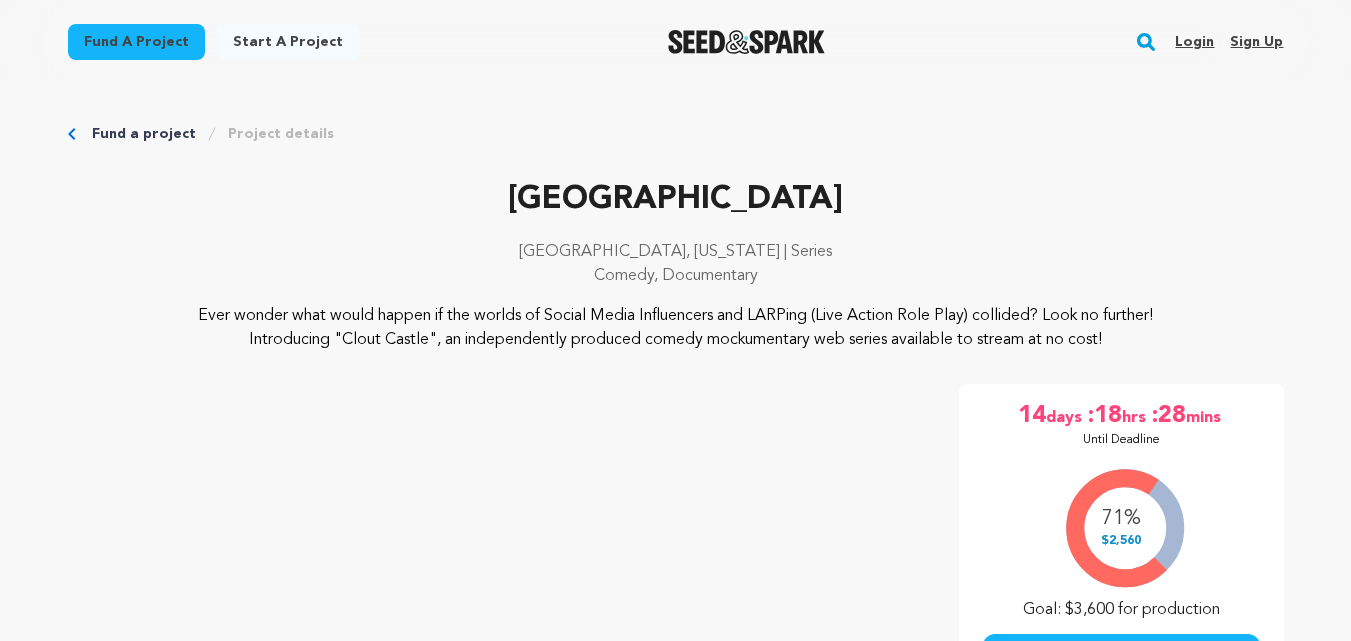 click 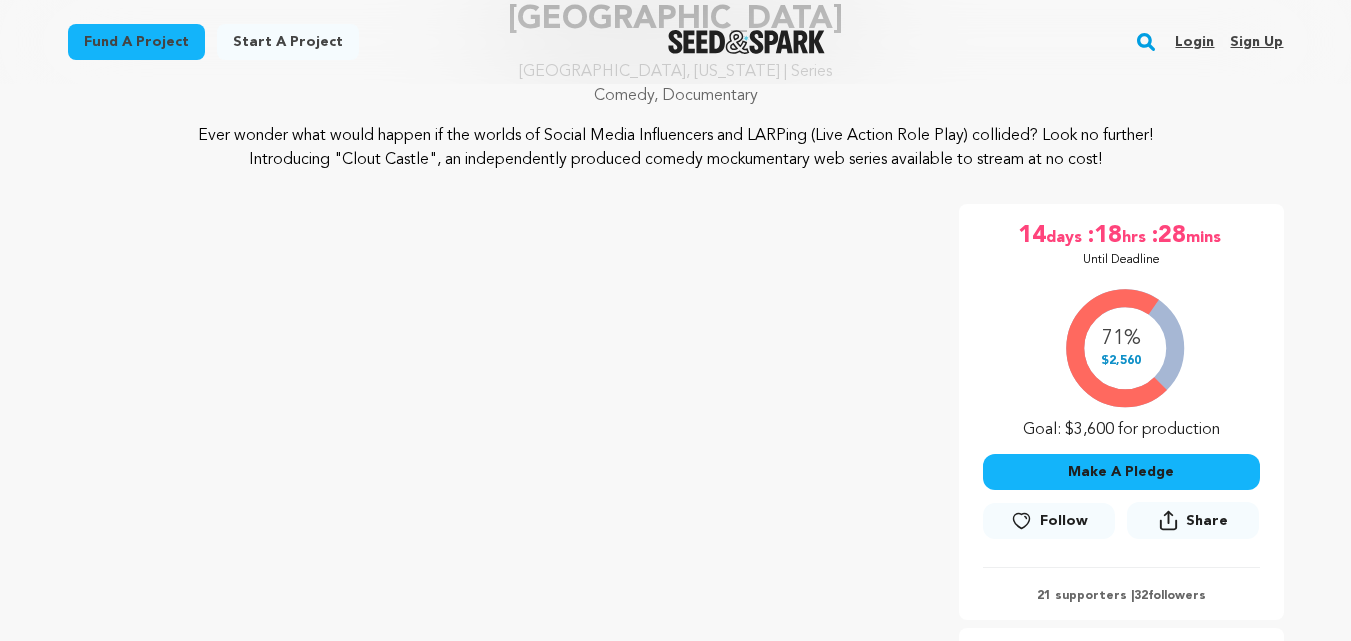 scroll, scrollTop: 0, scrollLeft: 0, axis: both 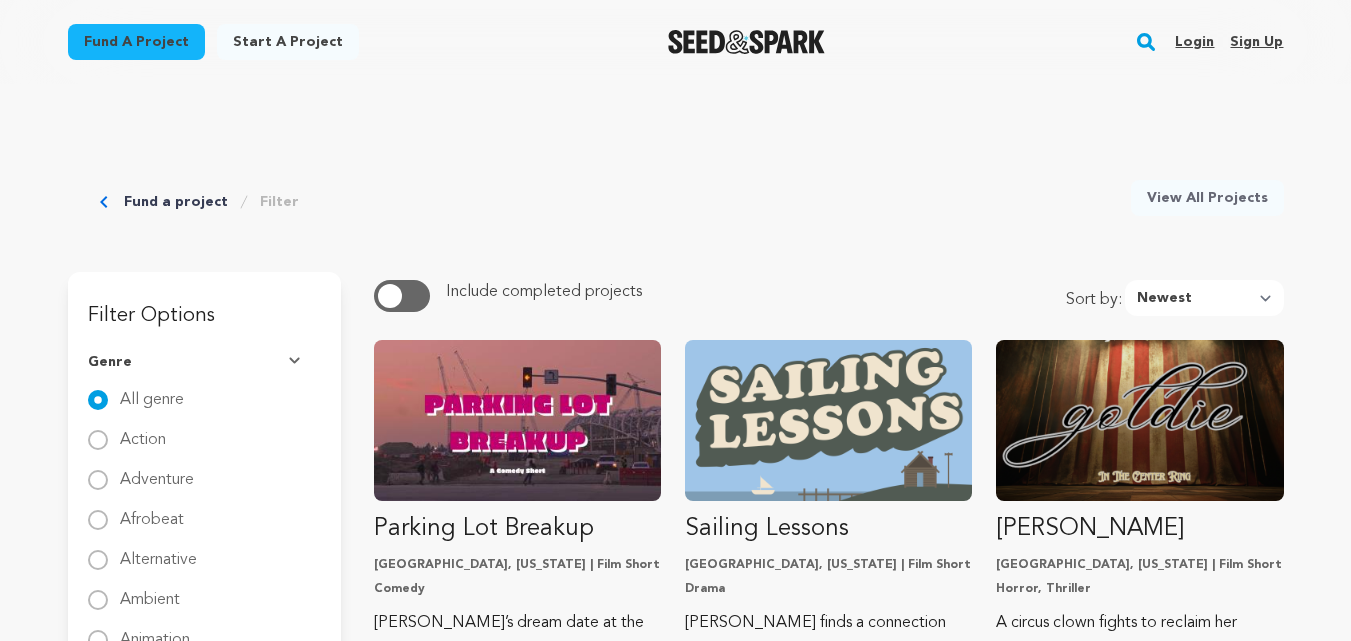 click at bounding box center [390, 296] 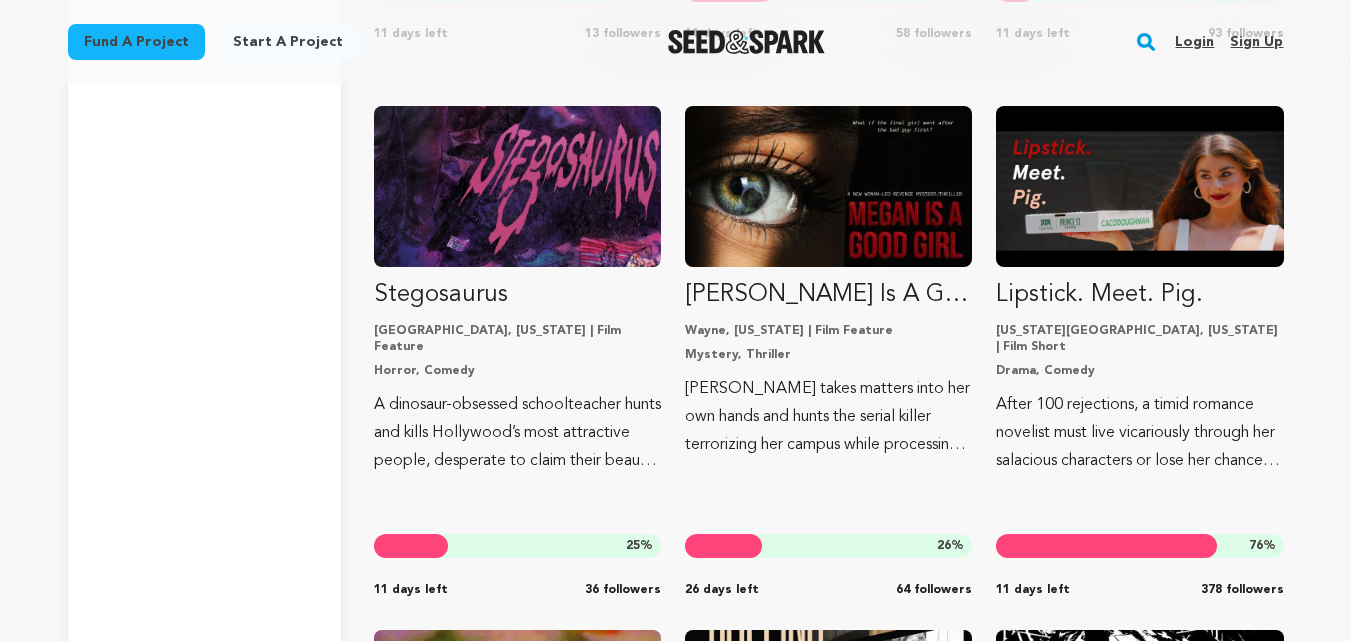 scroll, scrollTop: 15119, scrollLeft: 0, axis: vertical 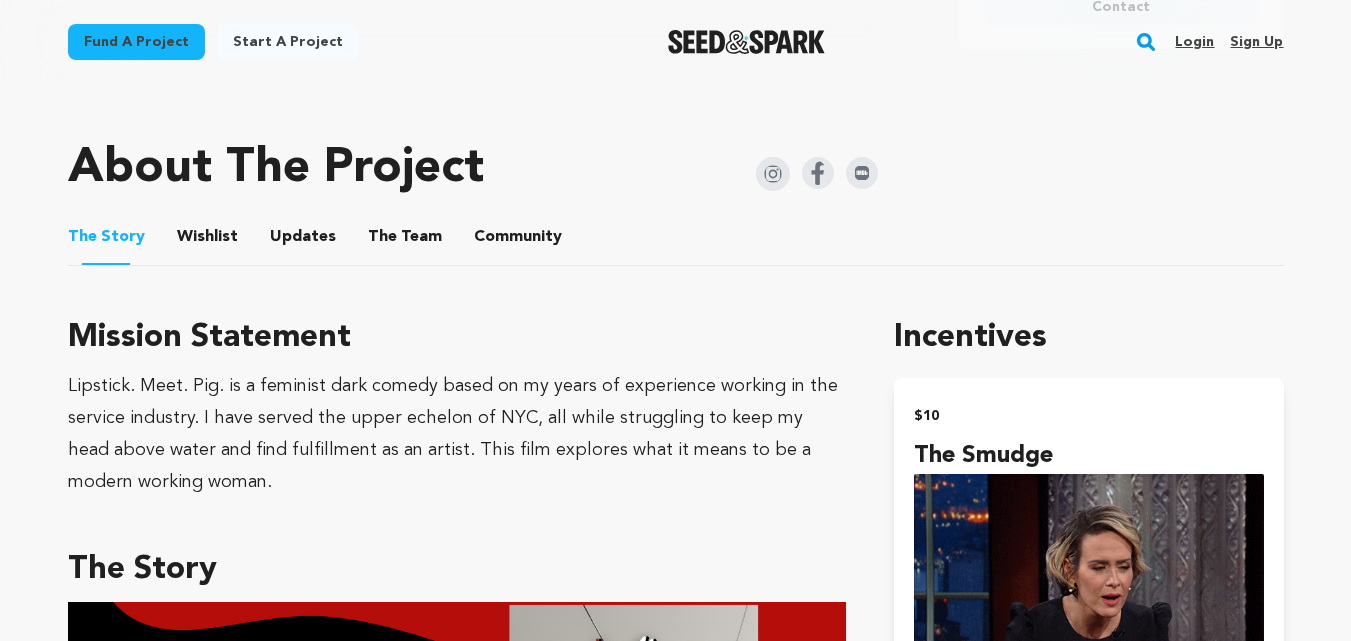 drag, startPoint x: 62, startPoint y: 335, endPoint x: 387, endPoint y: 344, distance: 325.1246 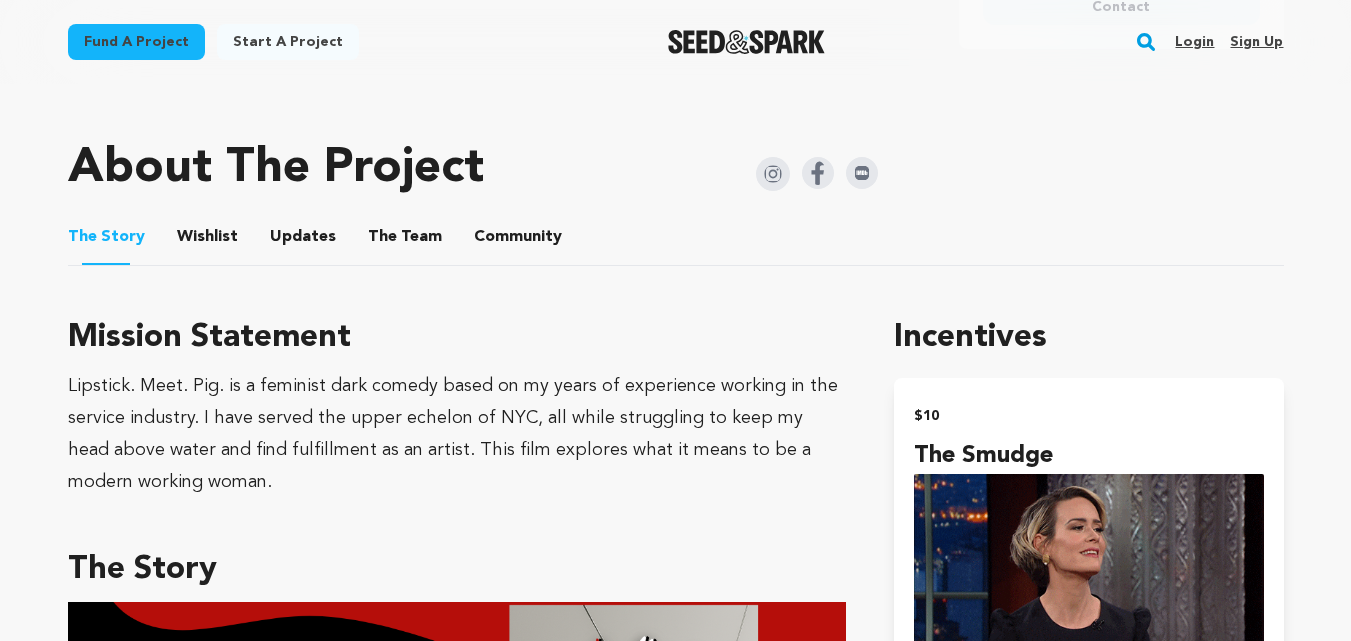 click on "Fund a project
Project details
Lipstick. Meet. Pig.
[US_STATE][GEOGRAPHIC_DATA], [US_STATE] |                                 Film Short
Drama,
Comedy
11" at bounding box center [676, 4595] 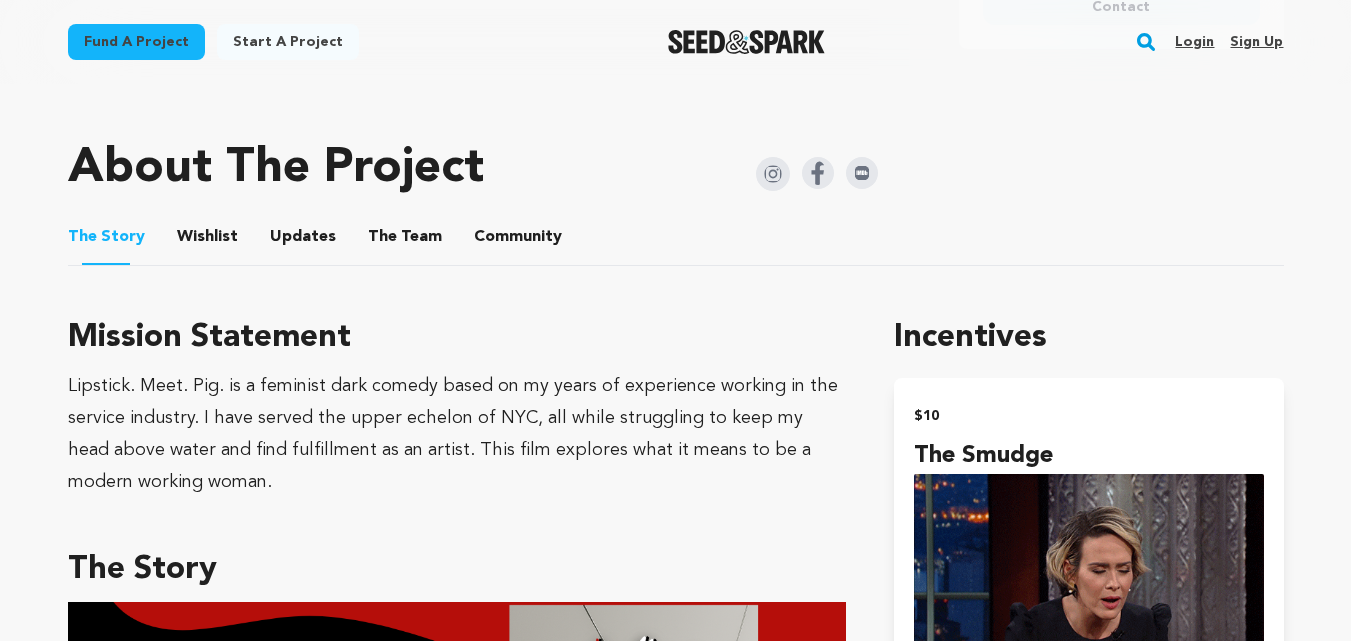 copy on "Mission Statement" 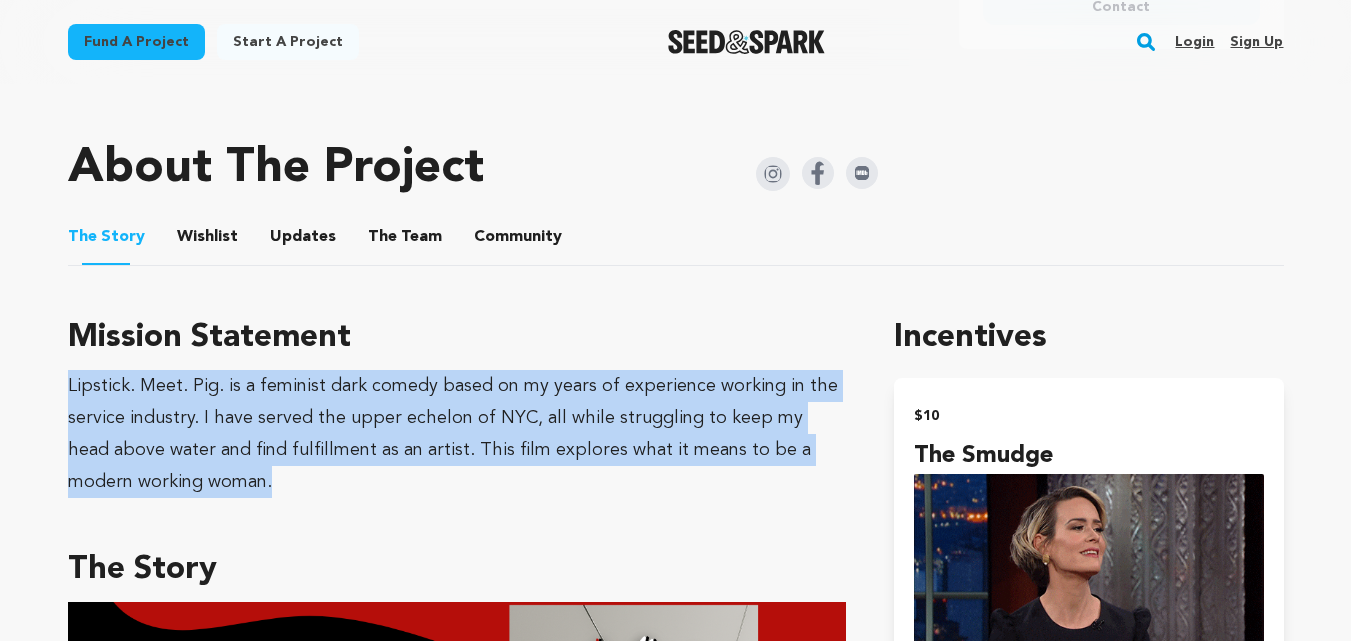 drag, startPoint x: 219, startPoint y: 474, endPoint x: 62, endPoint y: 375, distance: 185.60712 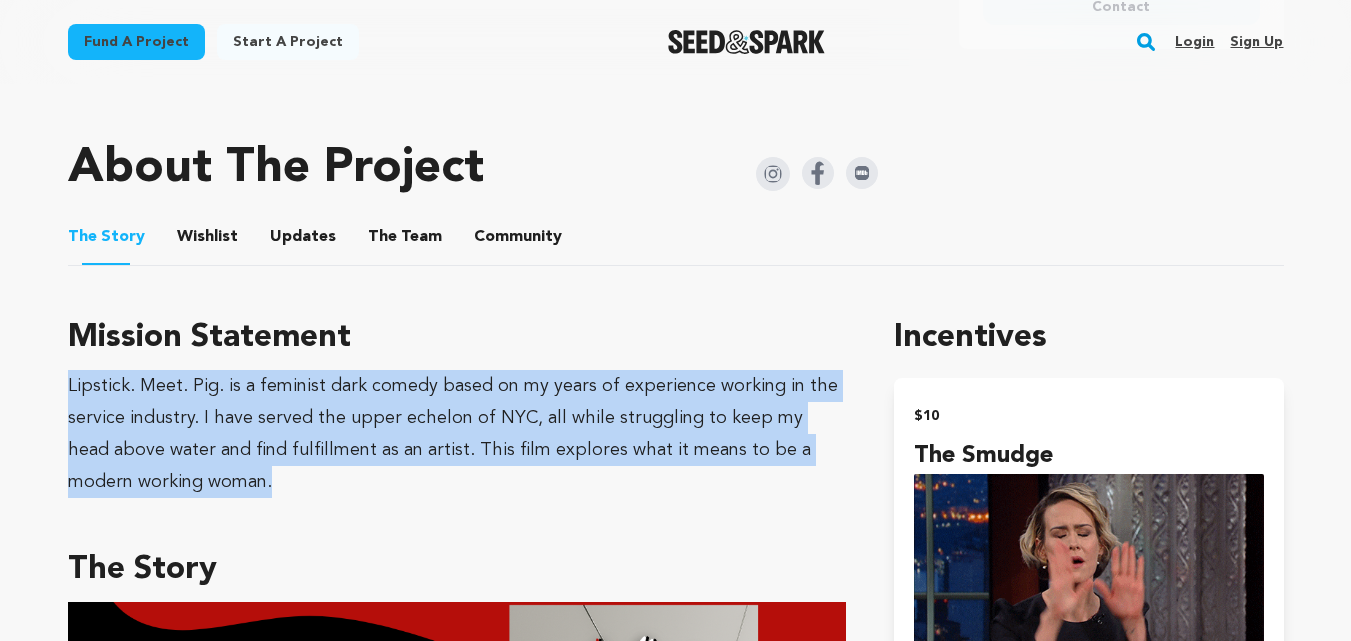 click on "Fund a project
Project details
Lipstick. Meet. Pig.
New York City, New York |                                 Film Short
Drama,
Comedy
11" at bounding box center [676, 4595] 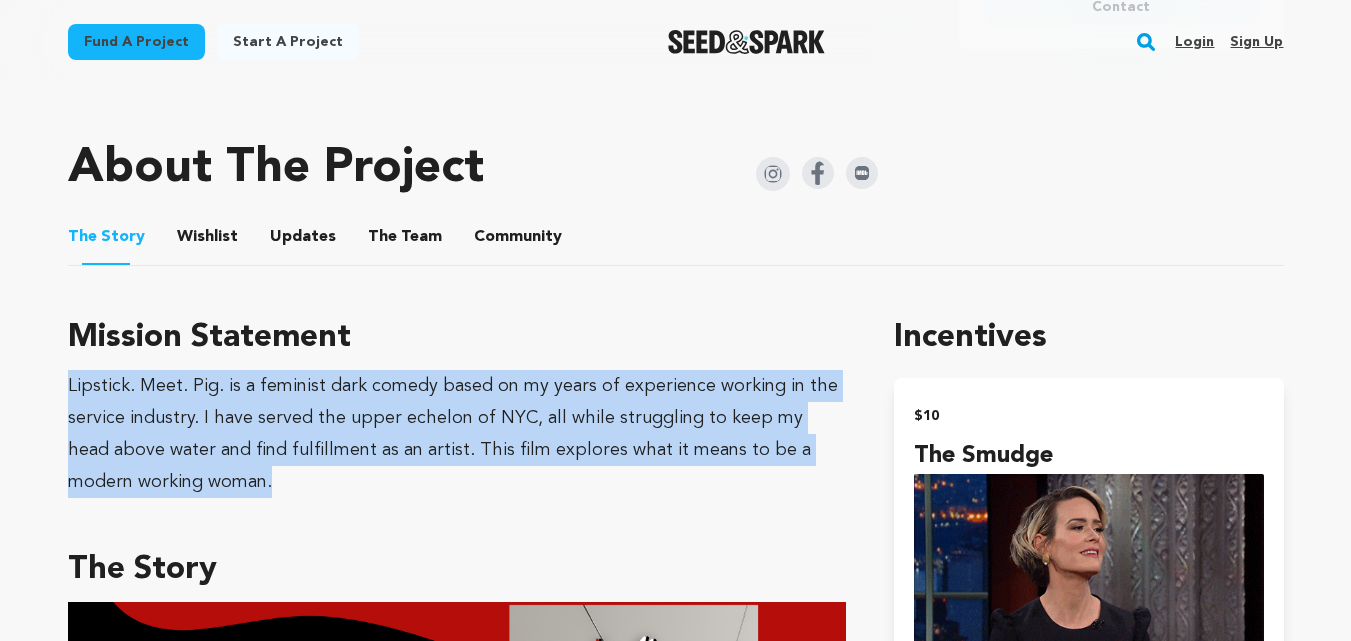 copy on "Lipstick. Meet. Pig. is a feminist dark comedy based on my years of experience working in the service industry. I have served the upper echelon of NYC, all while struggling to keep my head above water and find fulfillment as an artist. This film explores what it means to be a modern working woman." 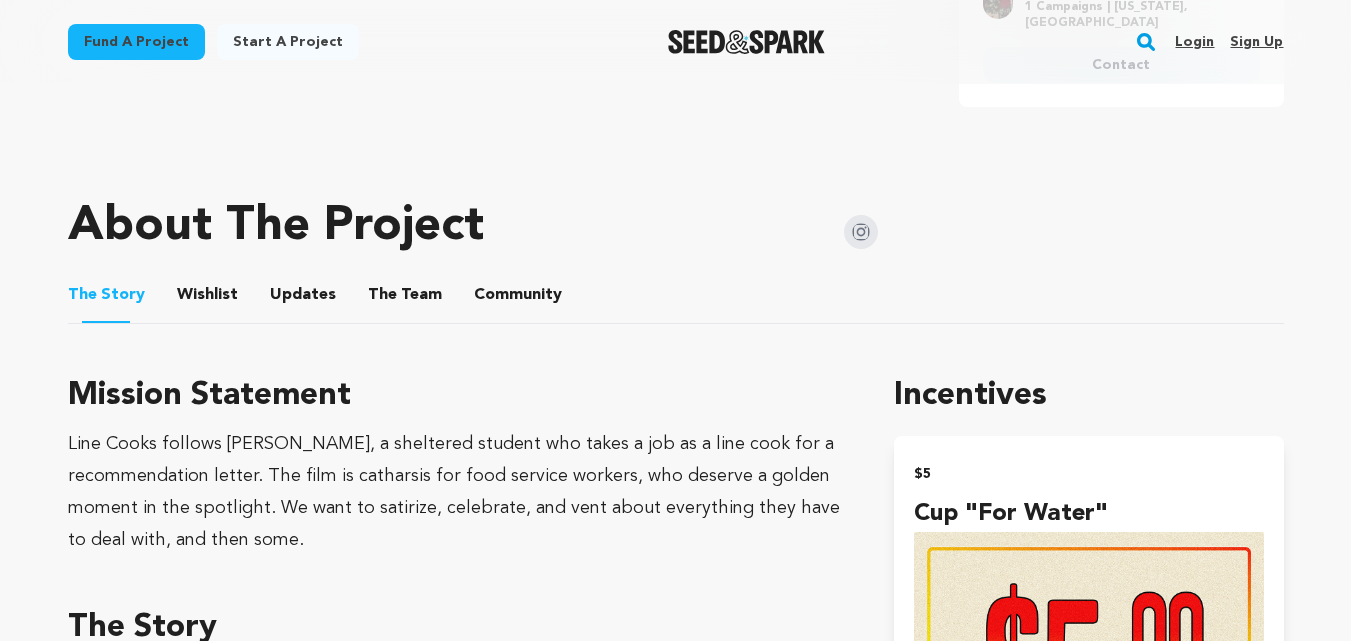 scroll, scrollTop: 961, scrollLeft: 0, axis: vertical 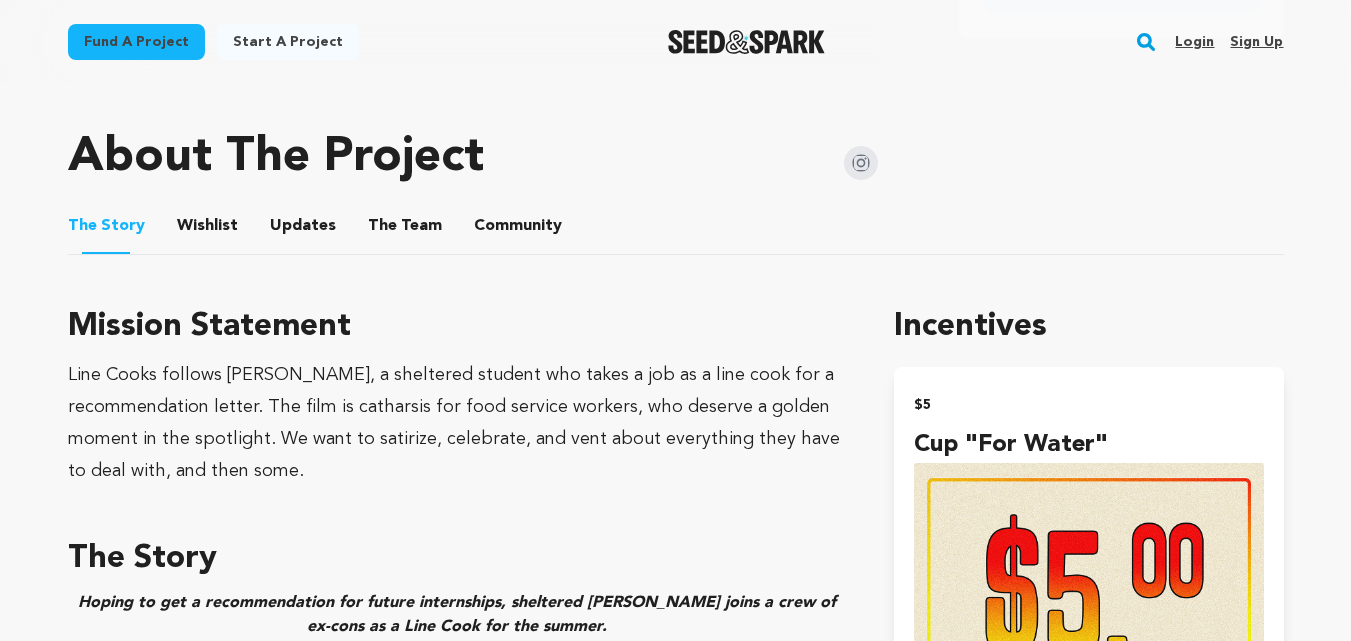 drag, startPoint x: 284, startPoint y: 311, endPoint x: 42, endPoint y: 297, distance: 242.40462 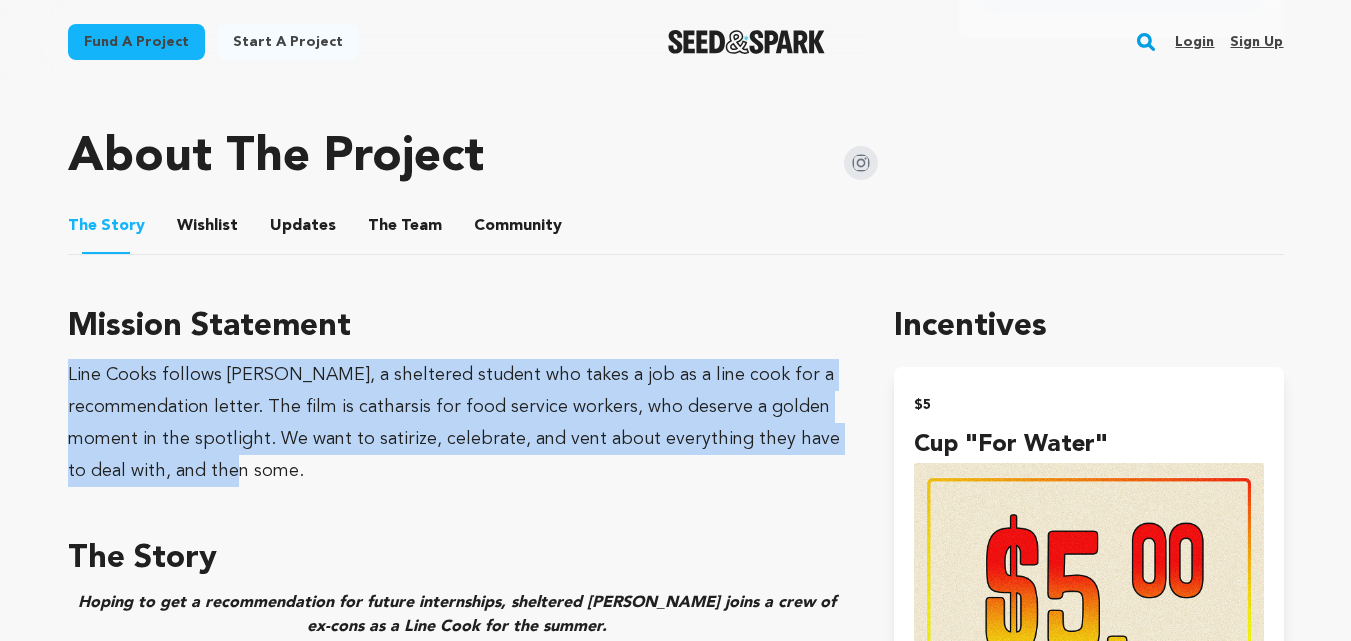 drag, startPoint x: 285, startPoint y: 452, endPoint x: 29, endPoint y: 353, distance: 274.47586 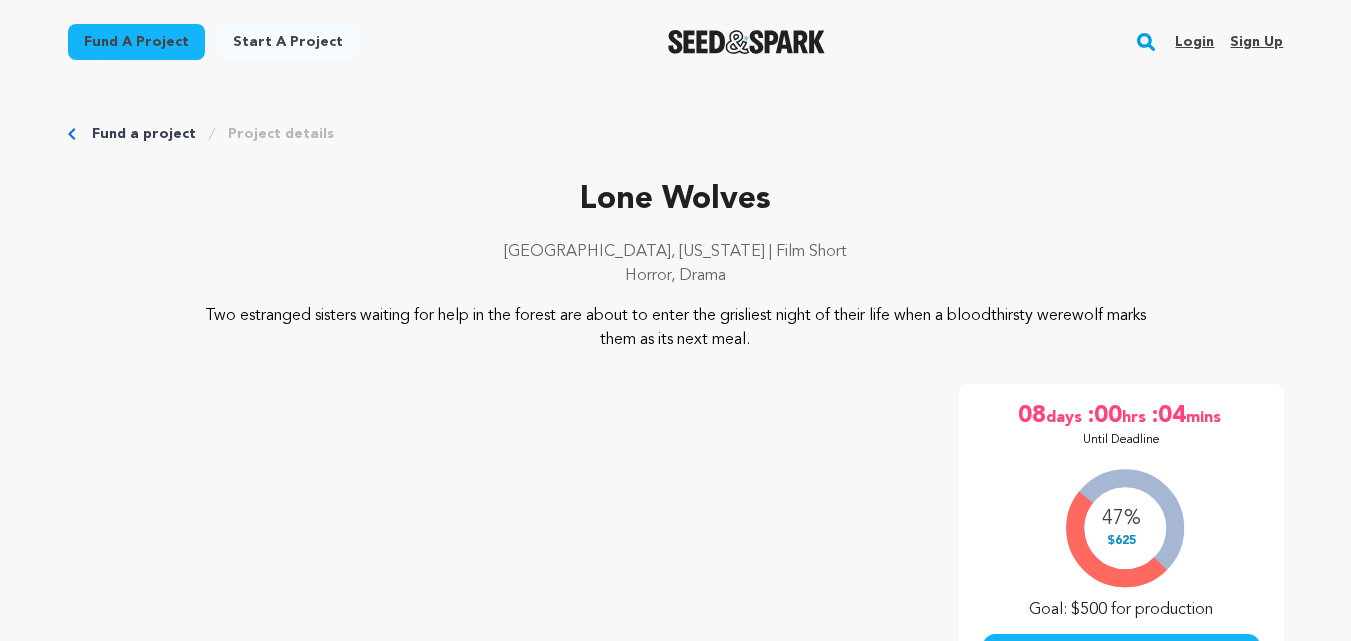 scroll, scrollTop: 0, scrollLeft: 0, axis: both 